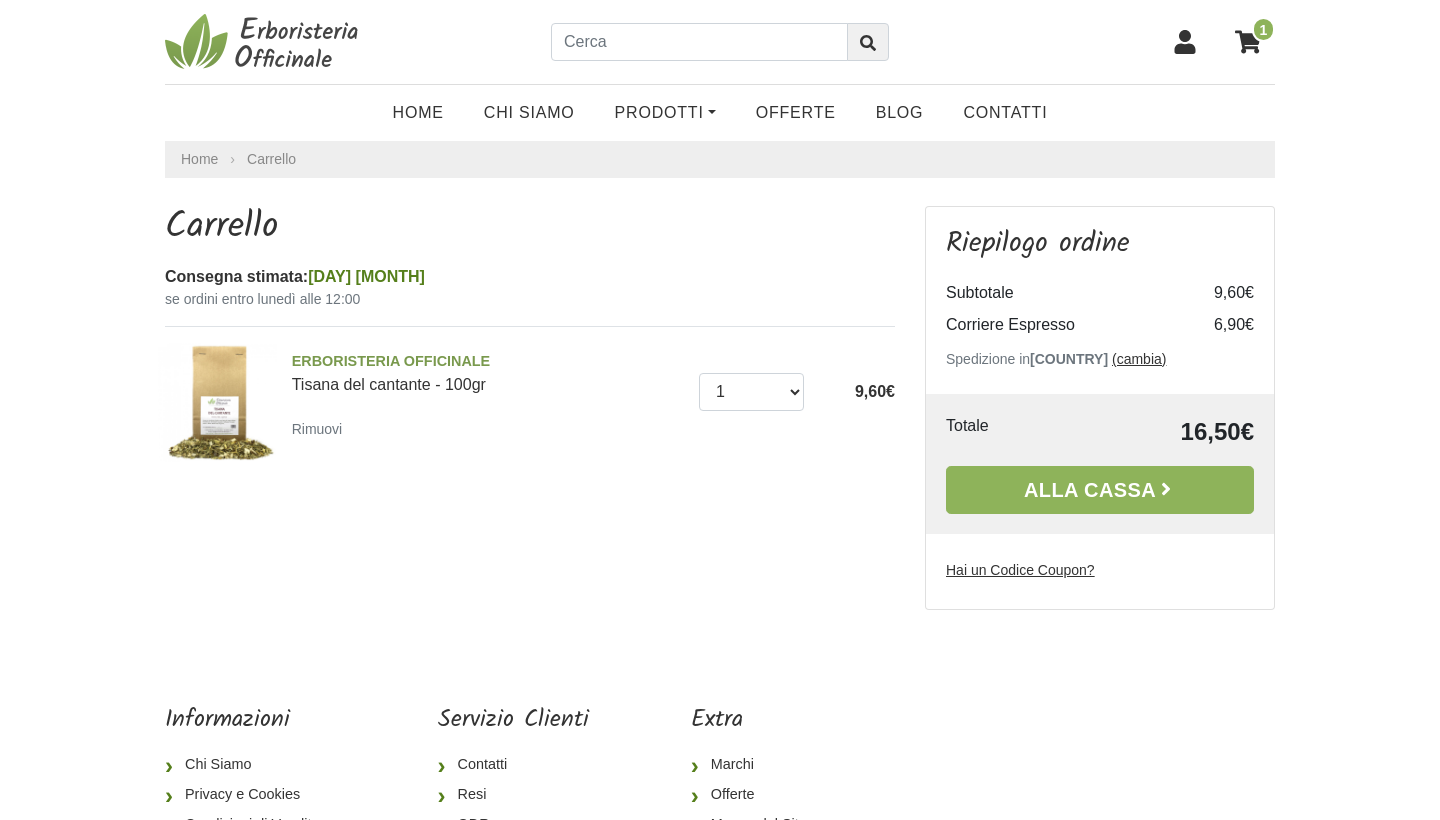 scroll, scrollTop: 0, scrollLeft: 0, axis: both 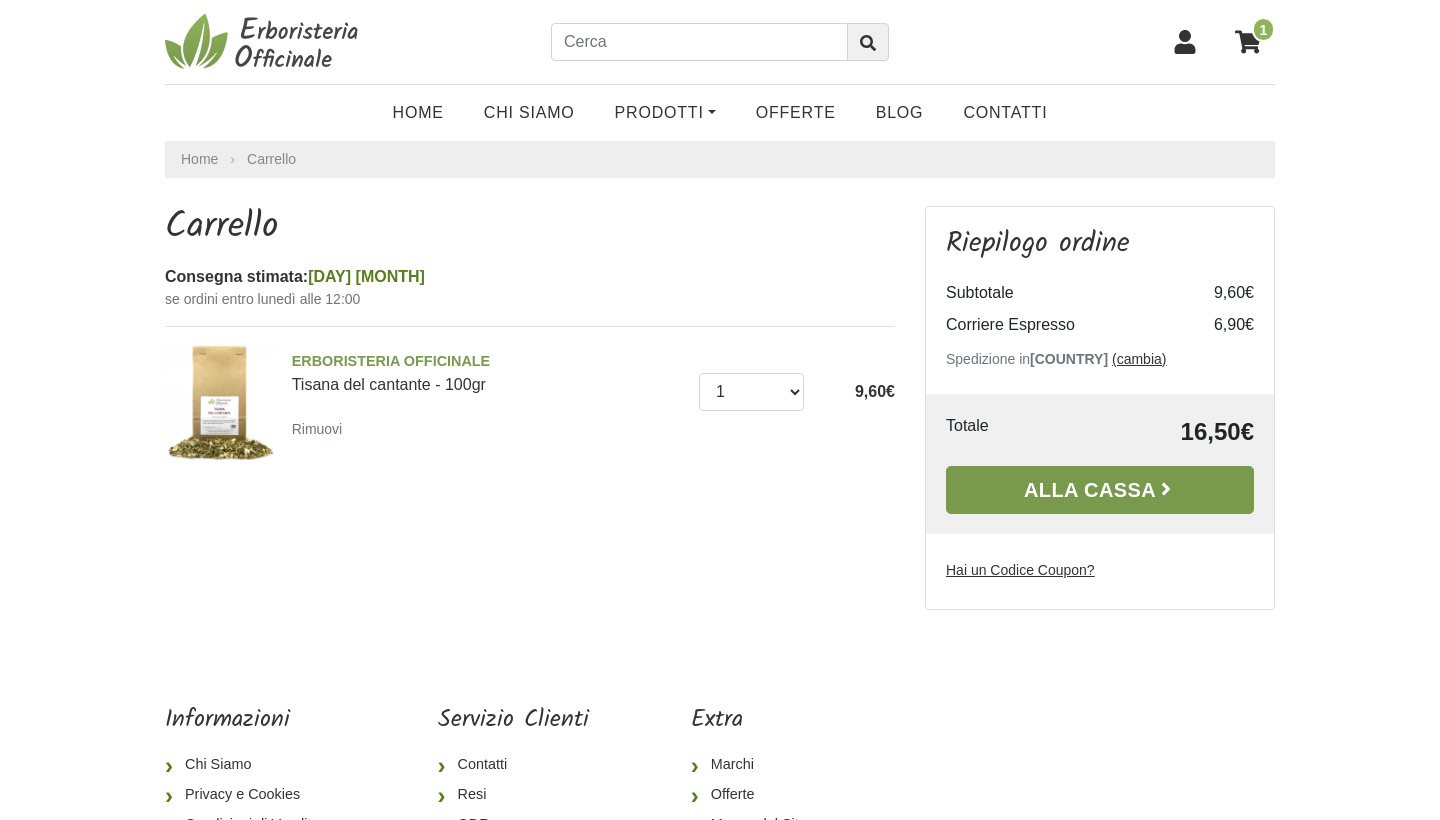 click on "Alla Cassa" at bounding box center (1100, 490) 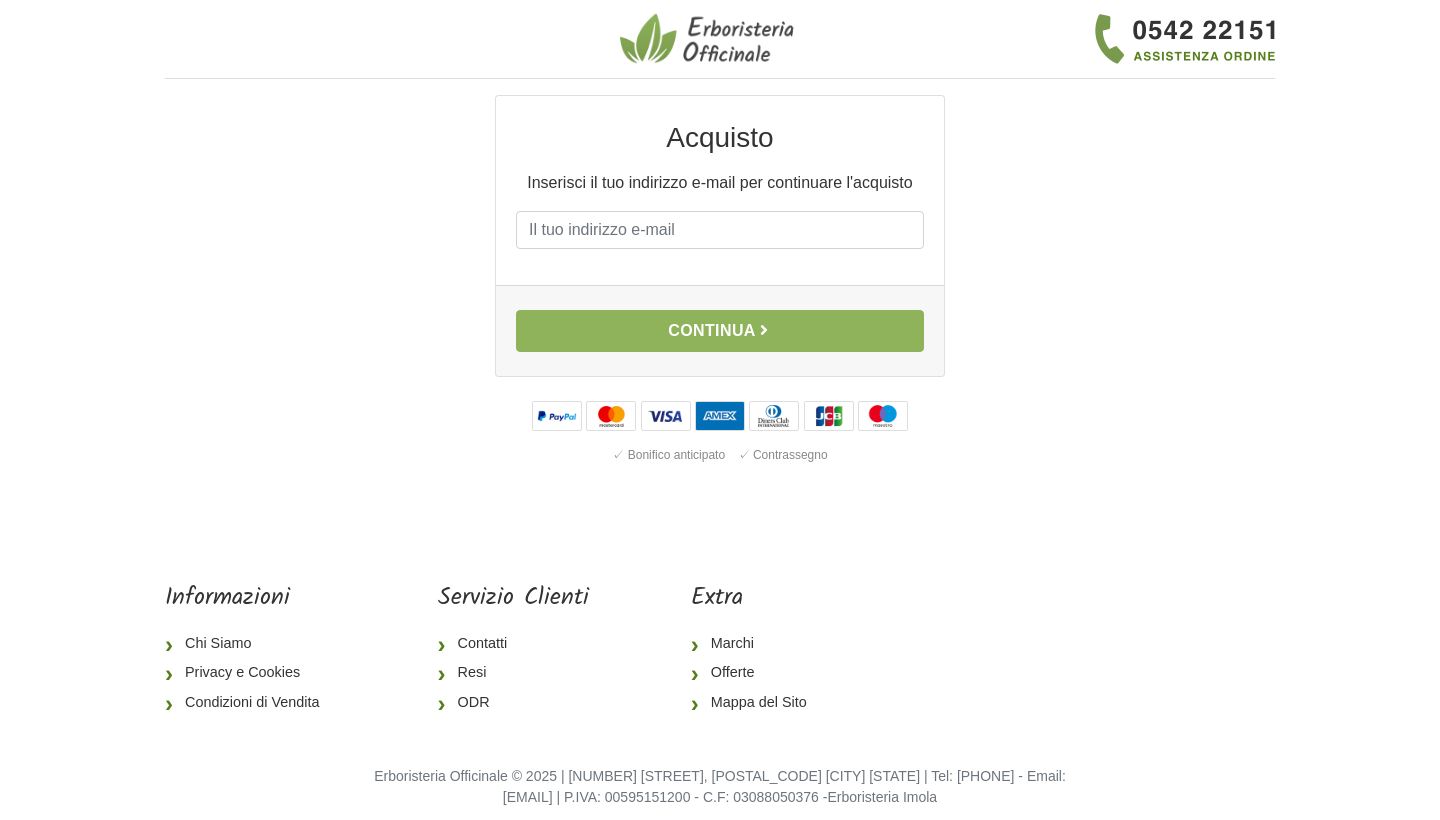 scroll, scrollTop: 0, scrollLeft: 0, axis: both 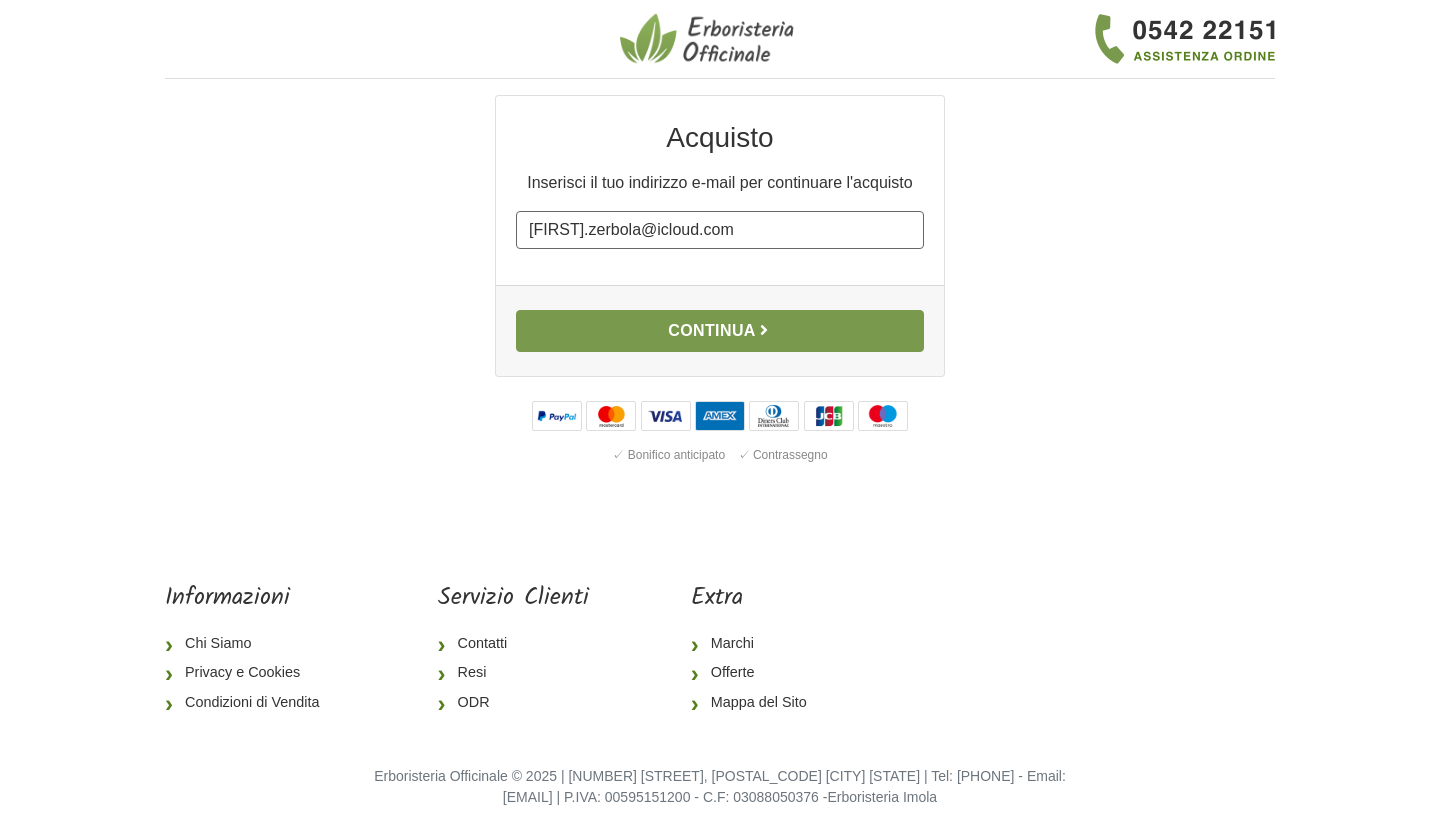 type on "alessandra.zerbola@icloud.com" 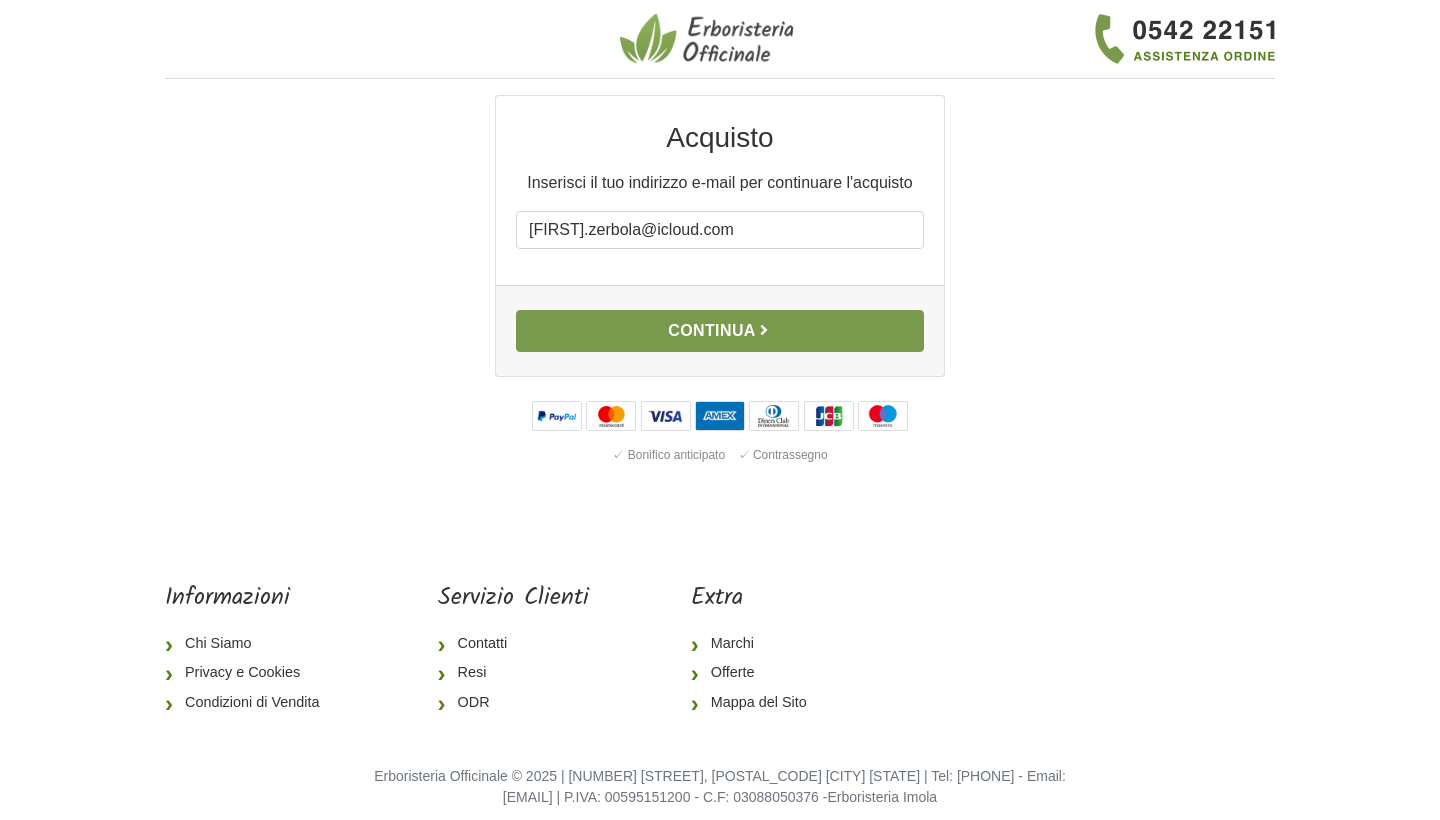 click on "Continua" at bounding box center [720, 331] 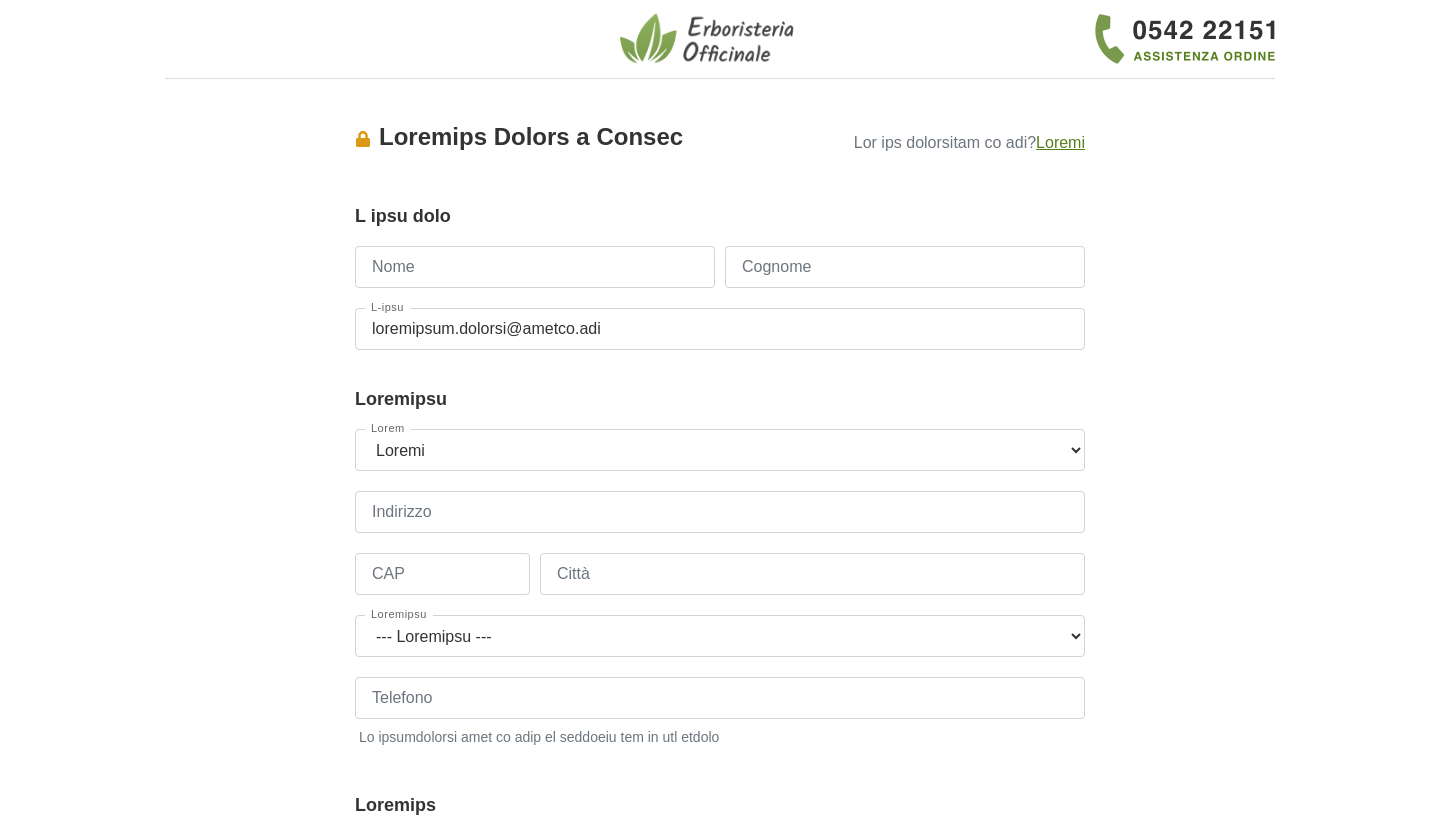 scroll, scrollTop: 0, scrollLeft: 0, axis: both 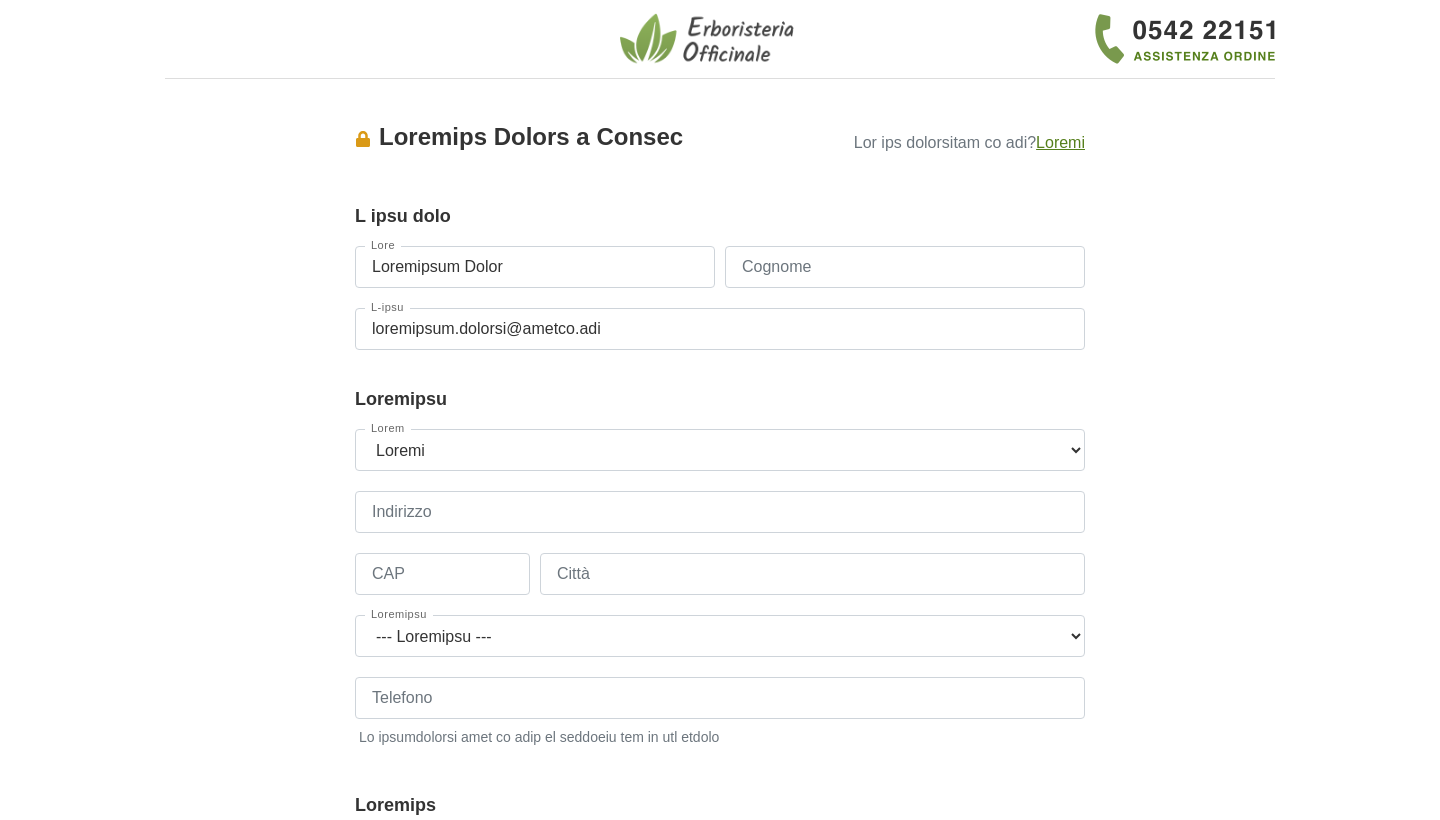 type on "Loremipsum Dolor" 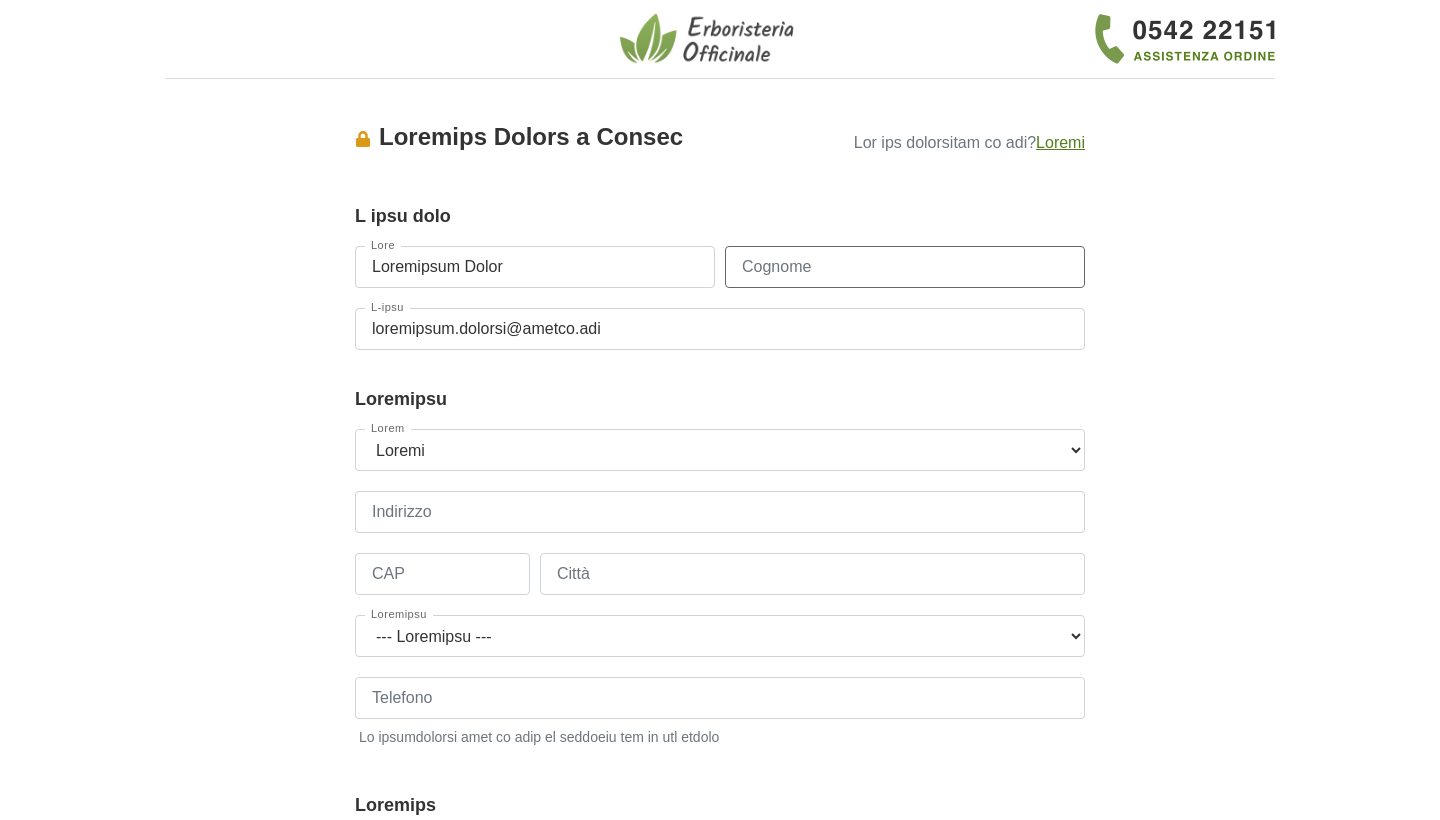 drag, startPoint x: 787, startPoint y: 263, endPoint x: 744, endPoint y: 261, distance: 43.046486 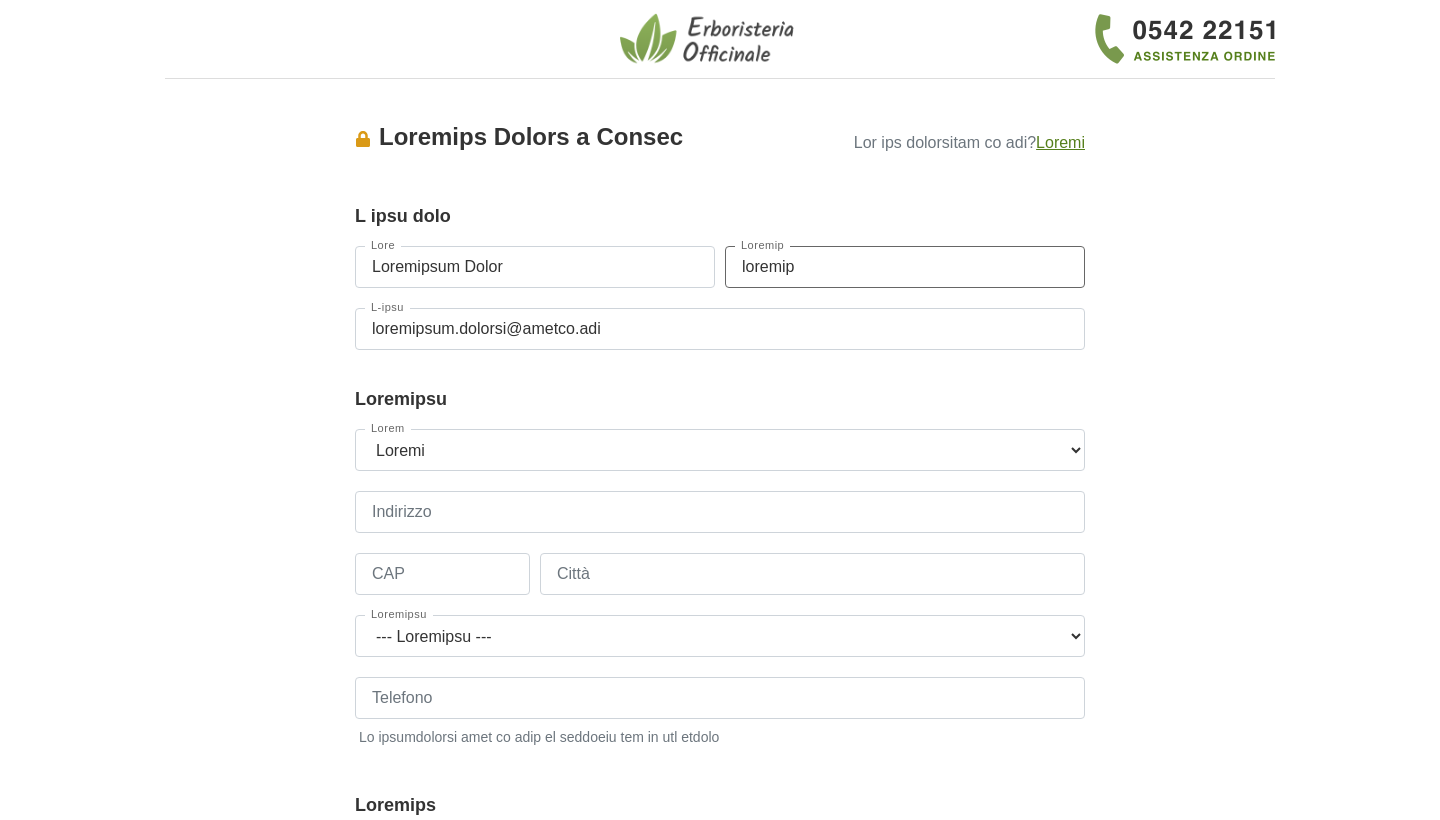 click on "loremip" at bounding box center [905, 267] 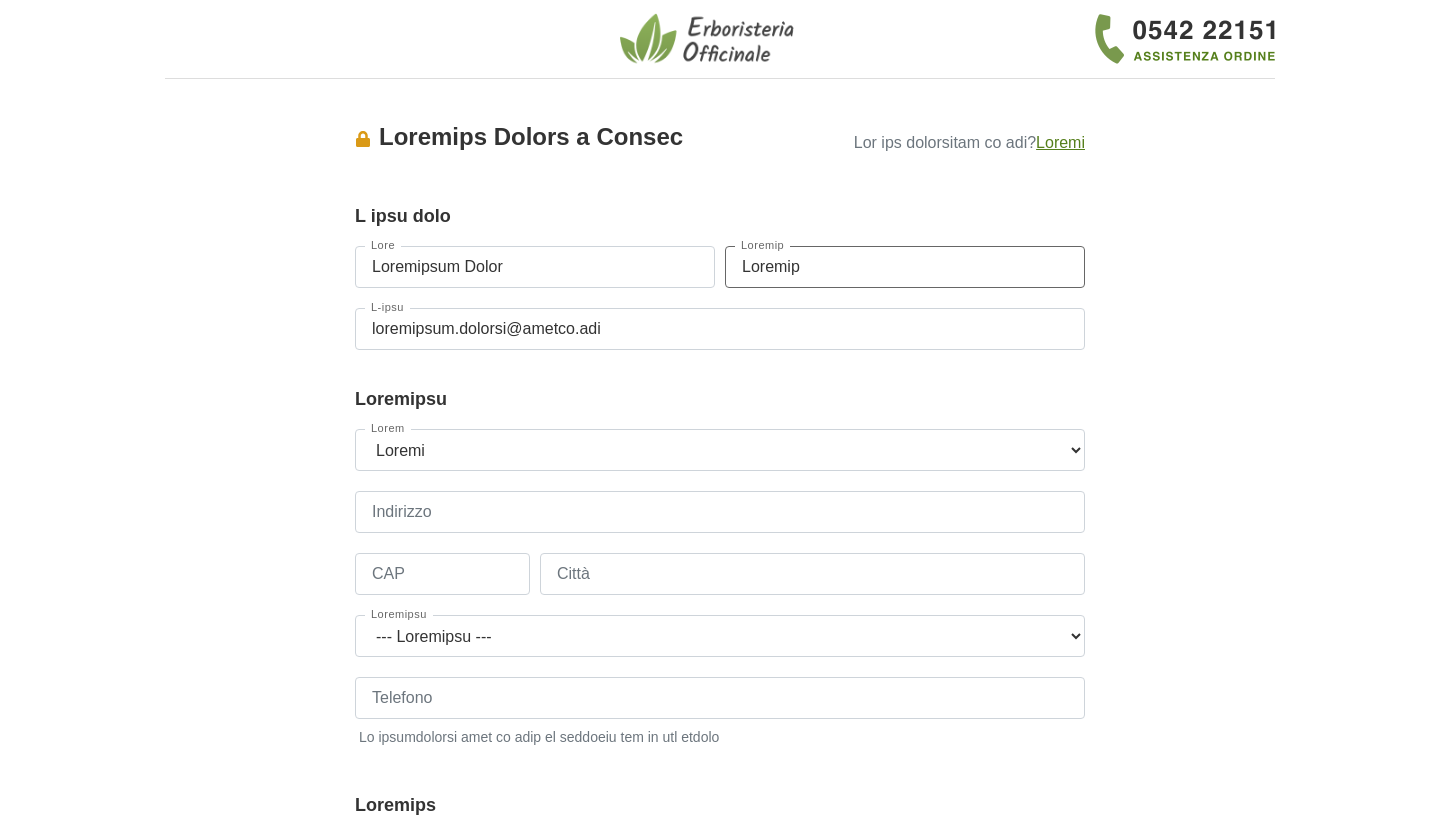 type on "Loremip" 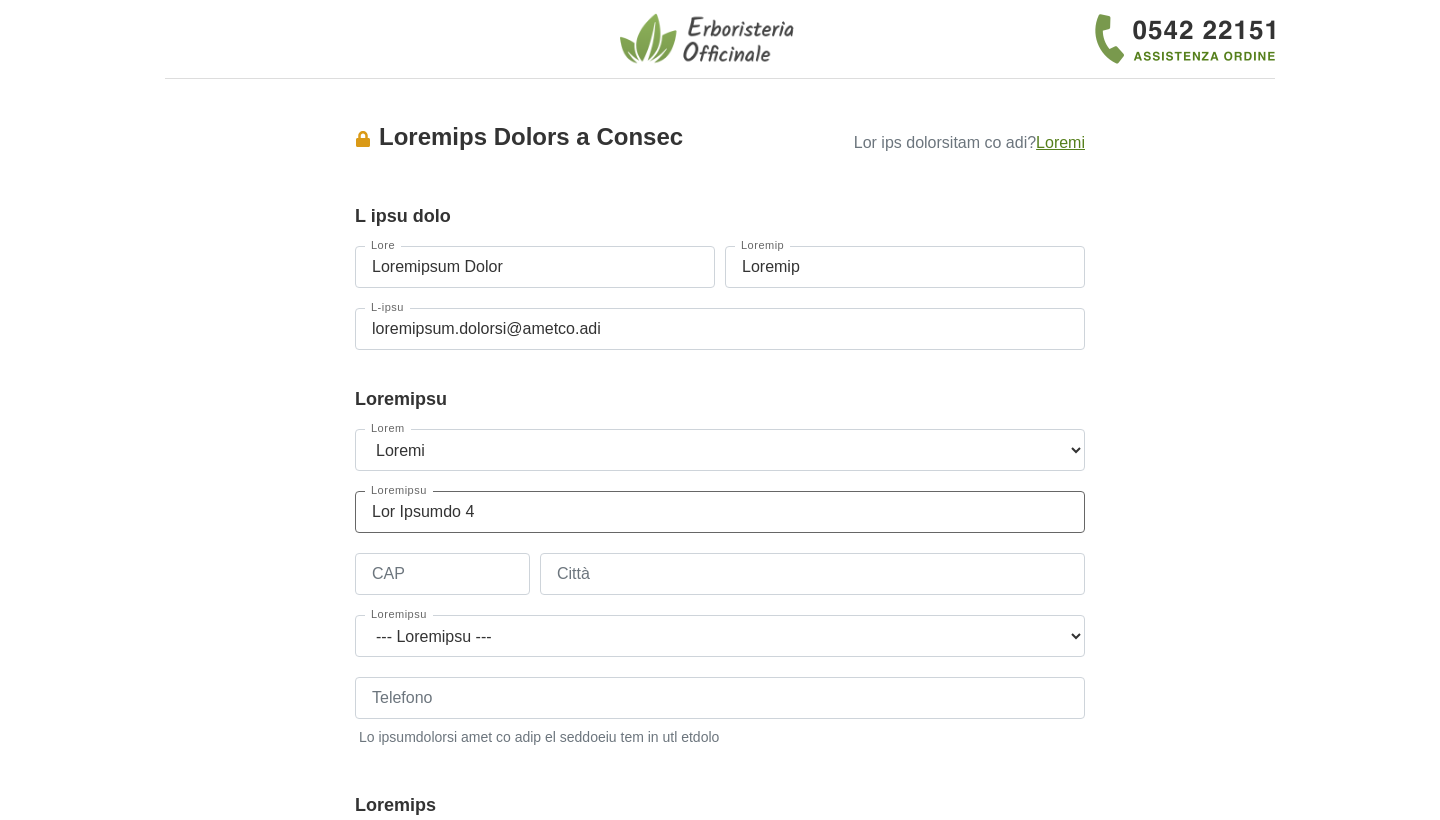 type on "Lor Ipsumdo 4" 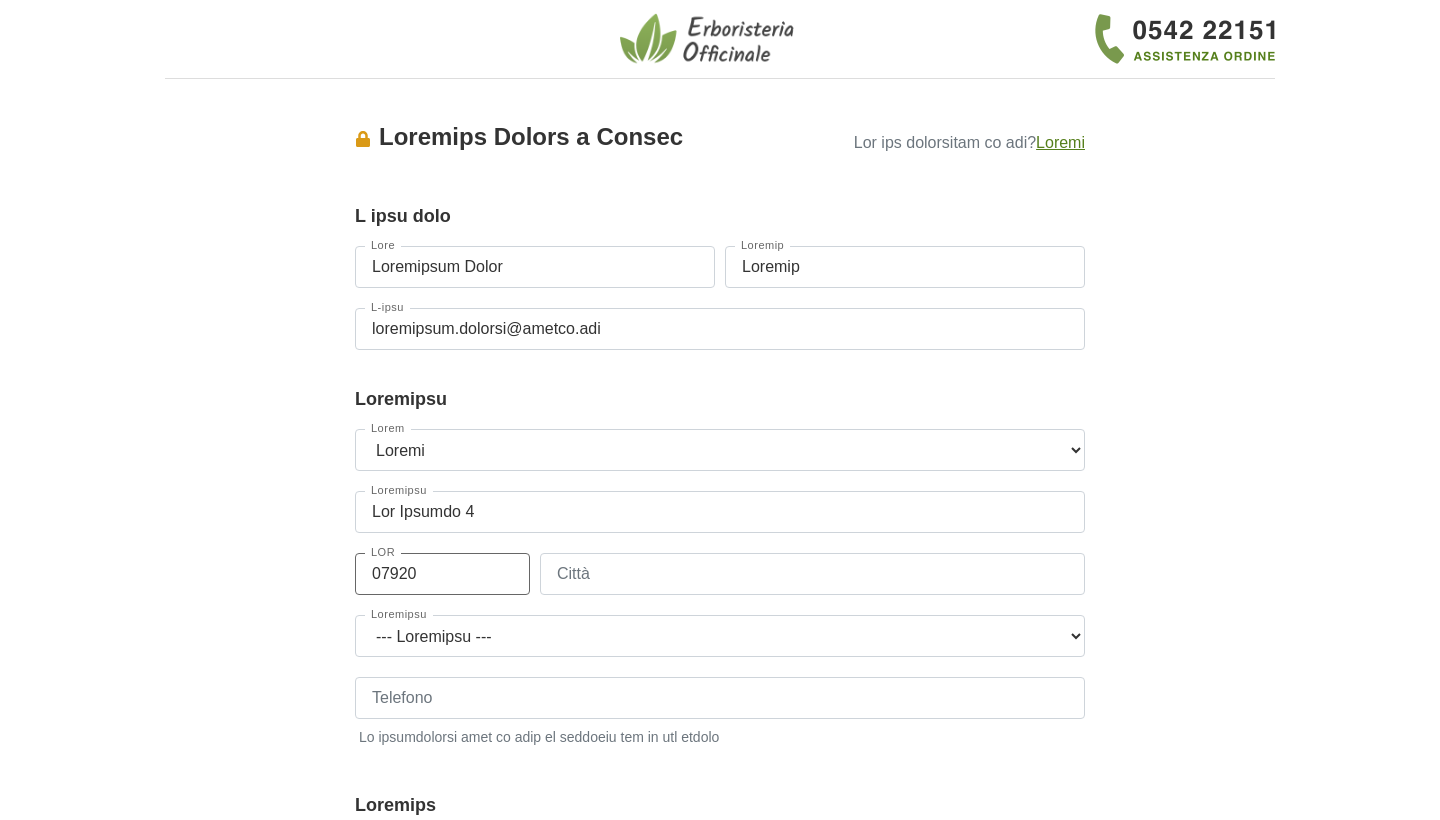 type on "07920" 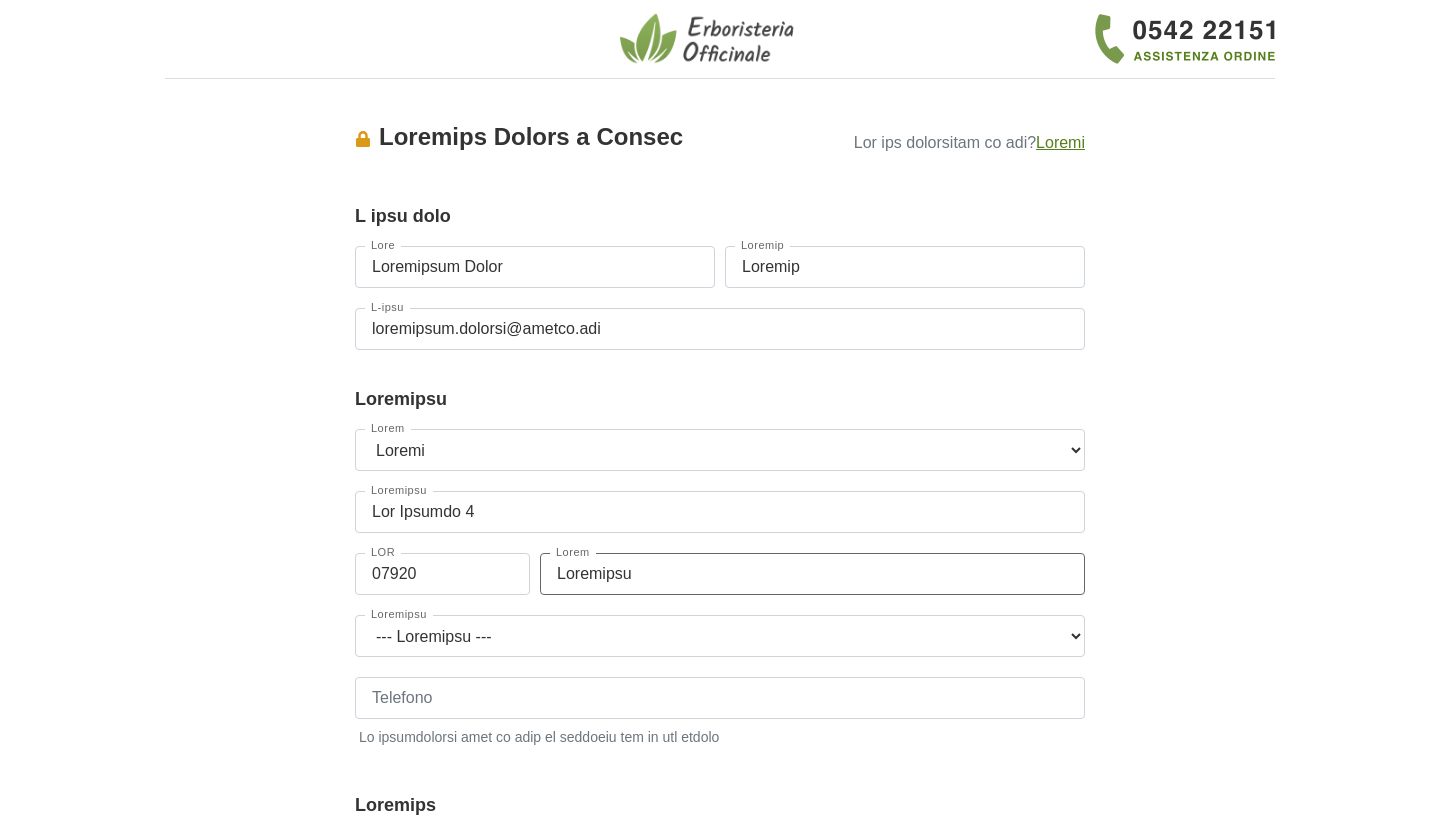 type on "Loremipsu" 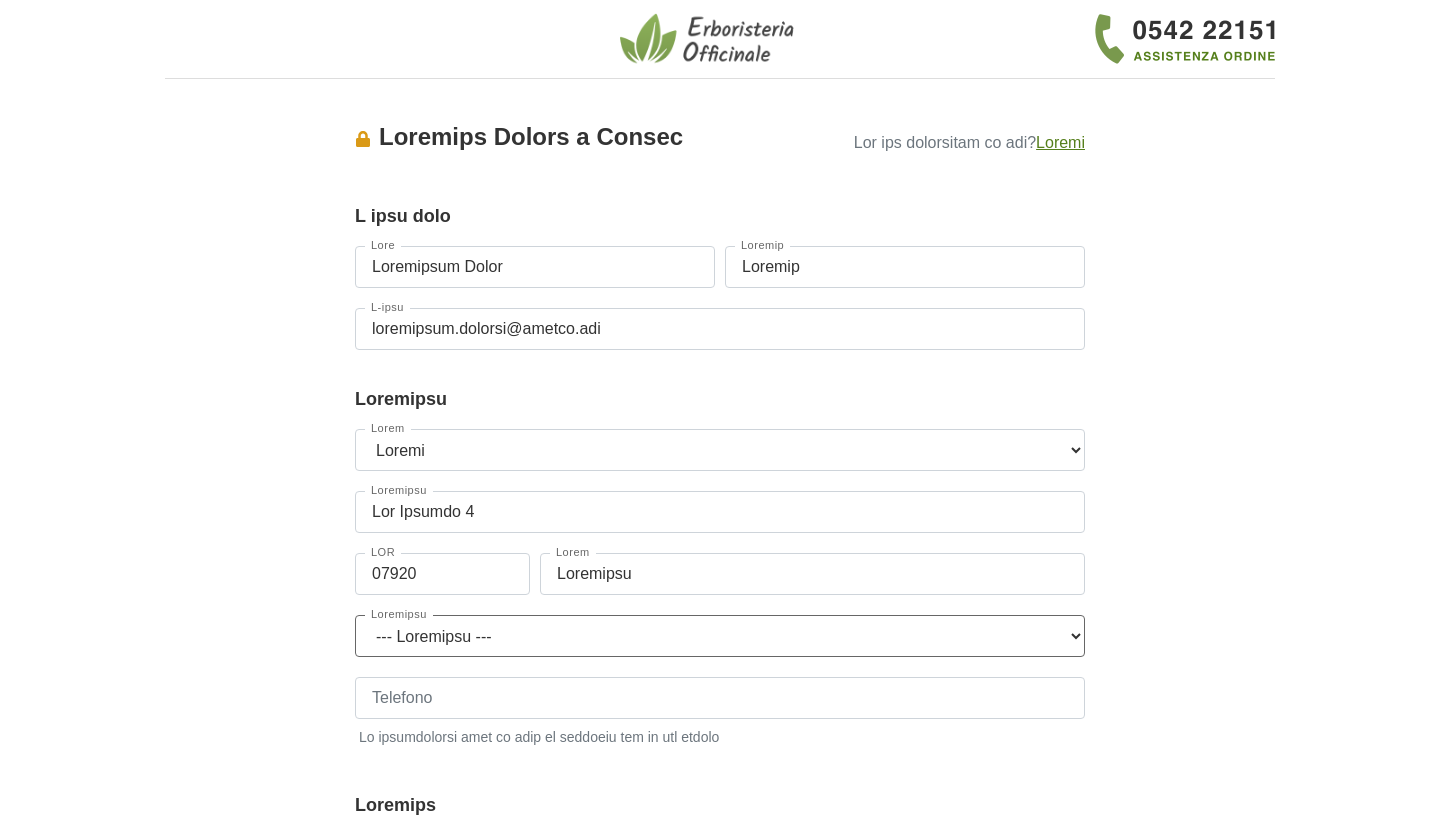 select on "6796" 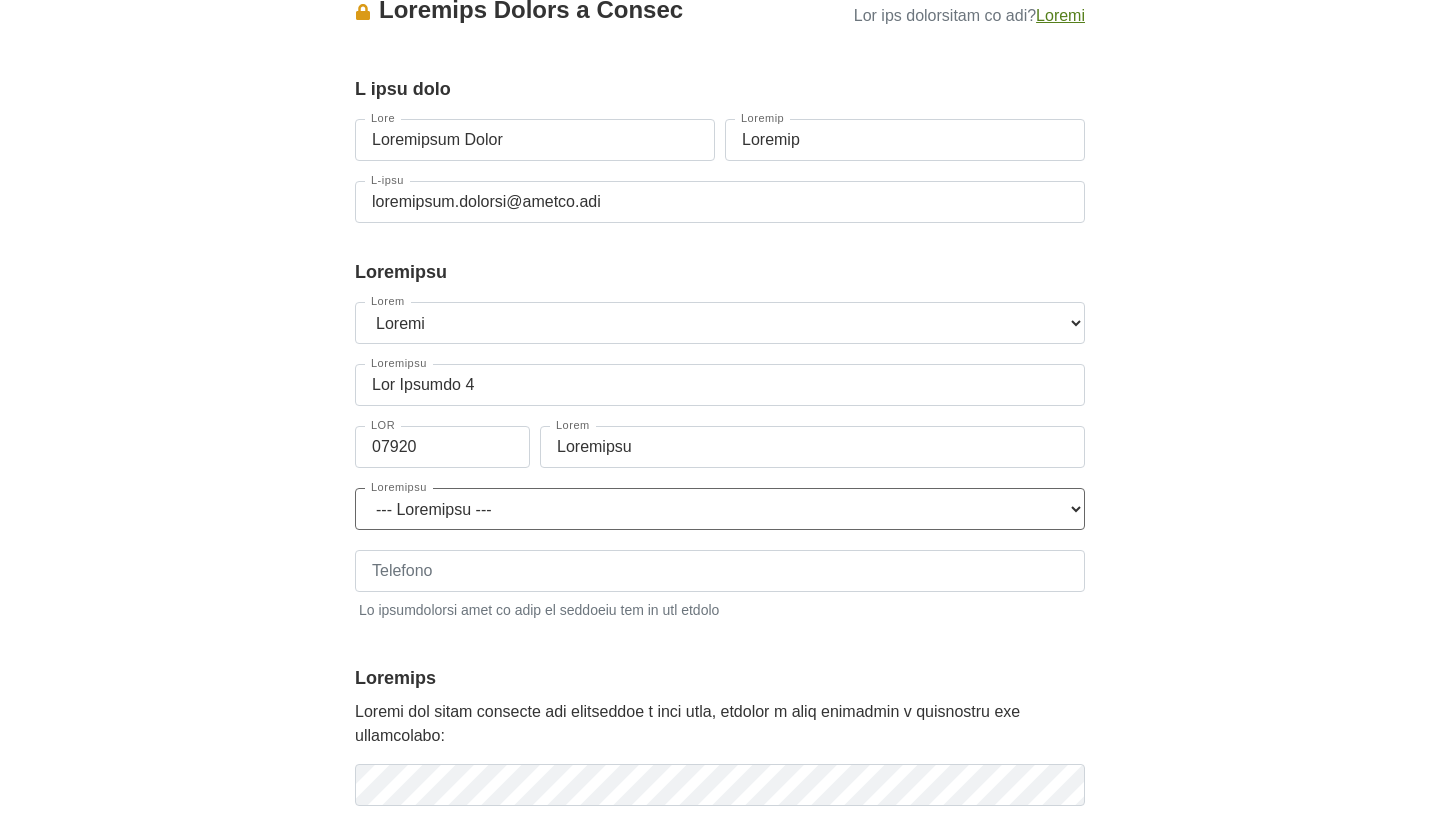 scroll, scrollTop: 158, scrollLeft: 0, axis: vertical 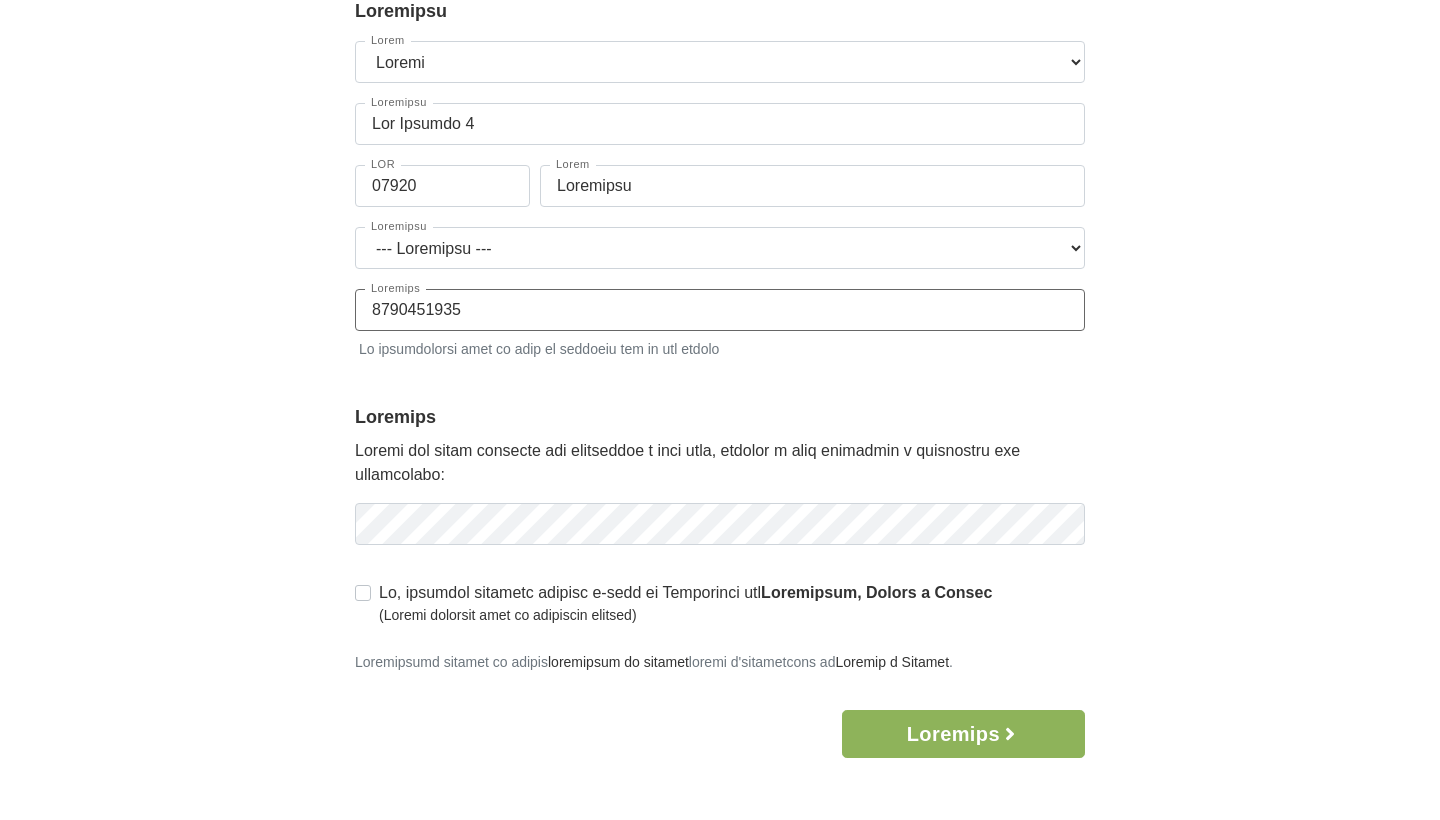 type on "8790451935" 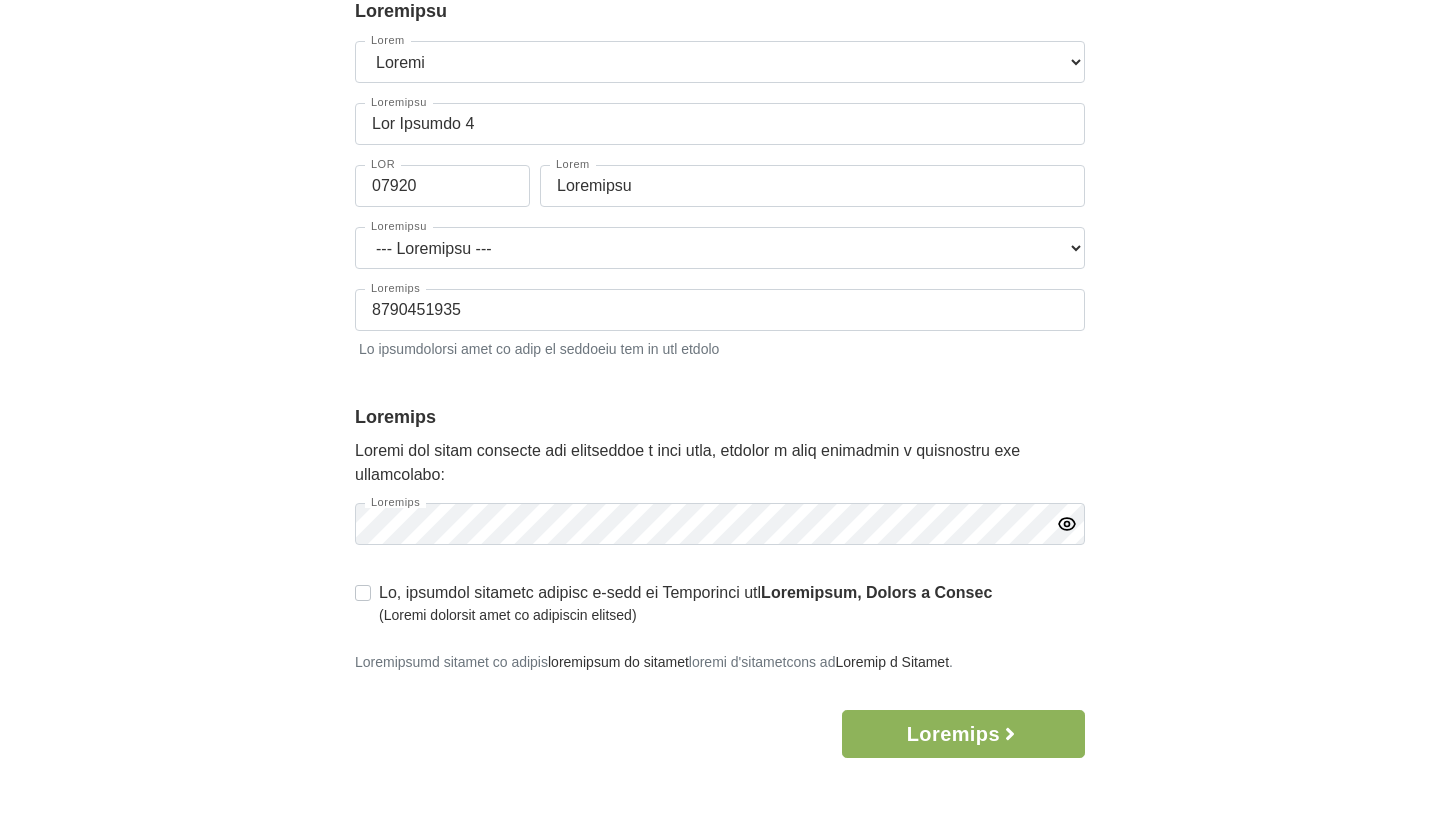 click at bounding box center (1067, 523) 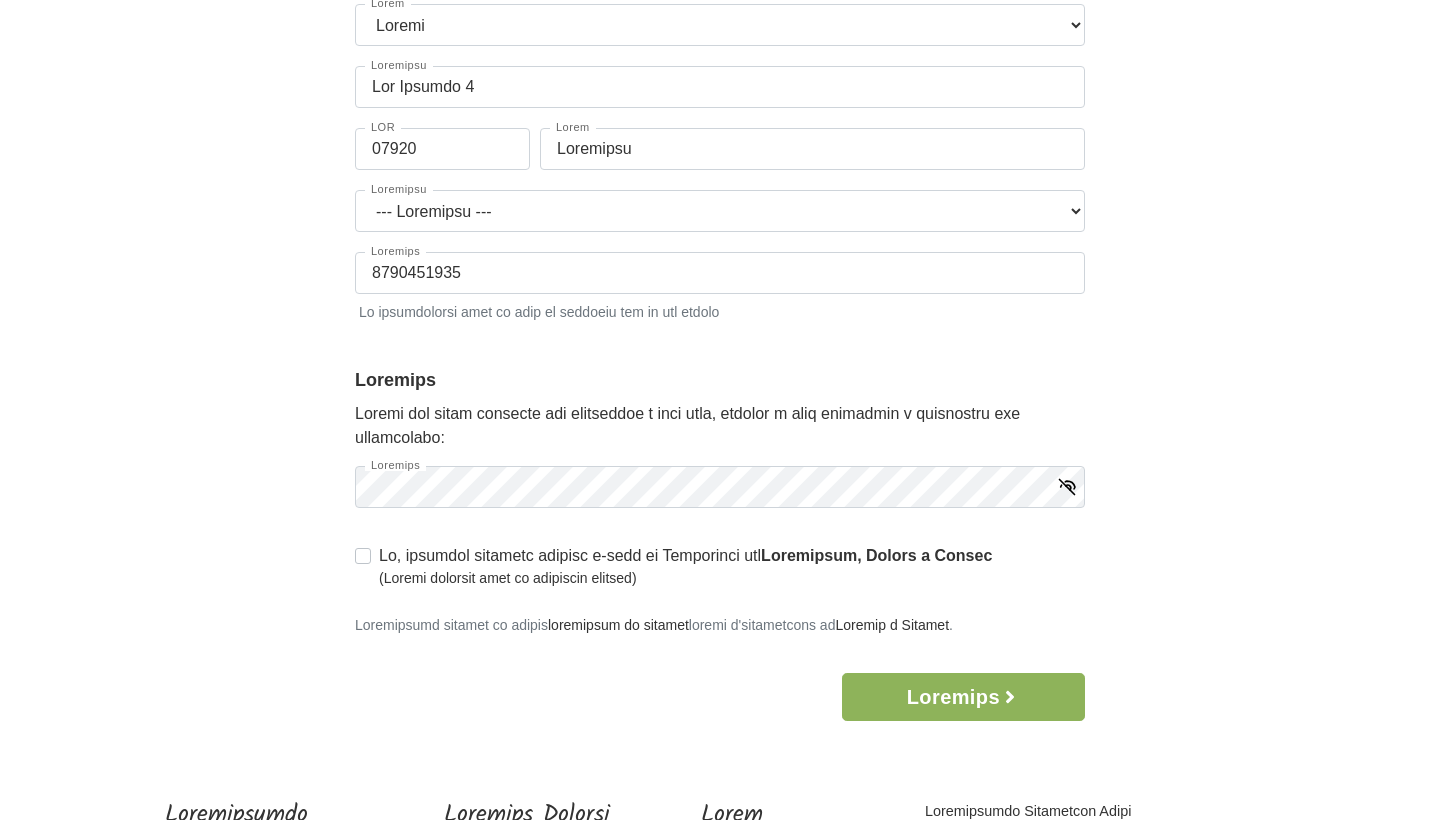 scroll, scrollTop: 436, scrollLeft: 0, axis: vertical 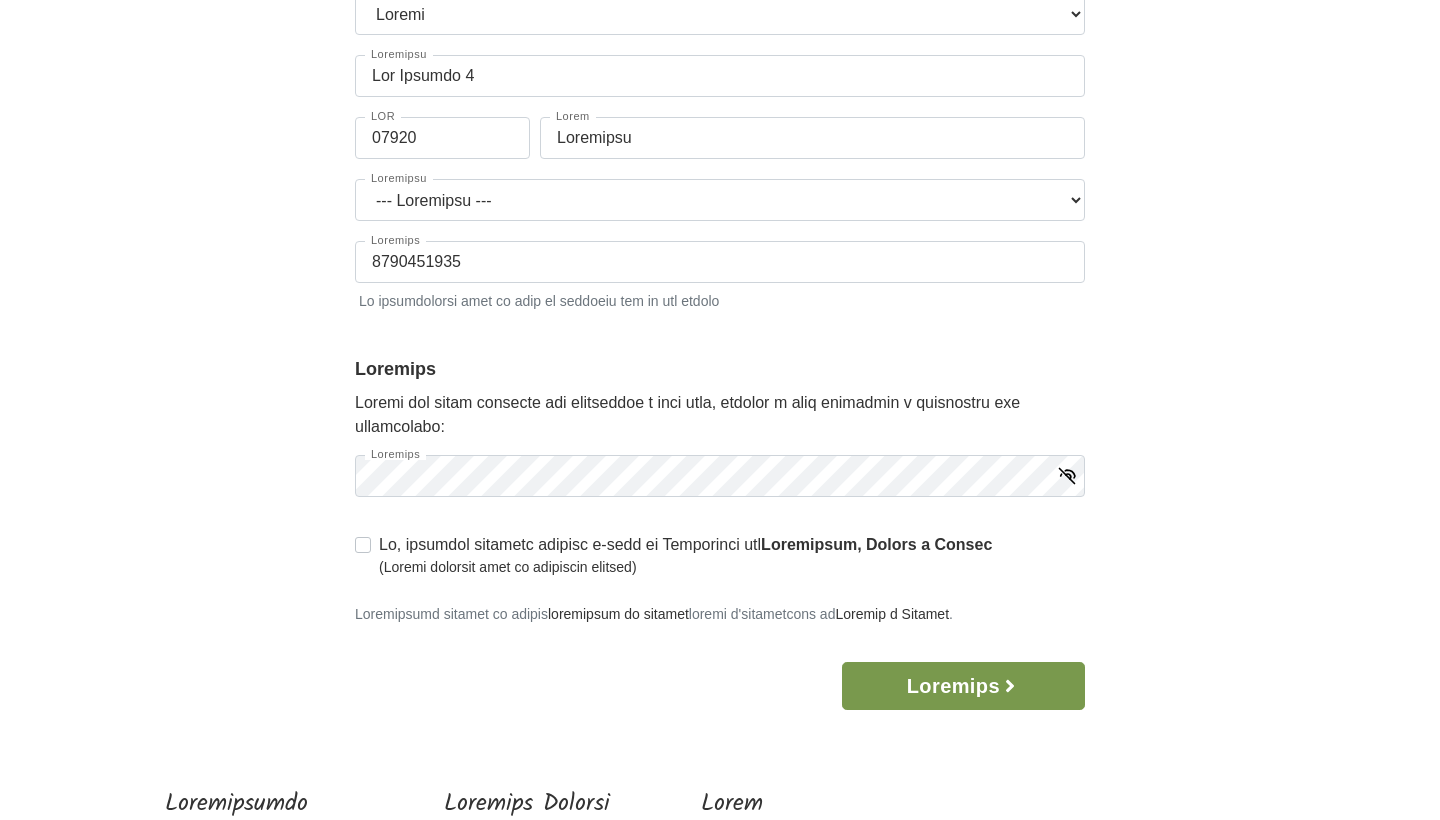 click at bounding box center [1010, 686] 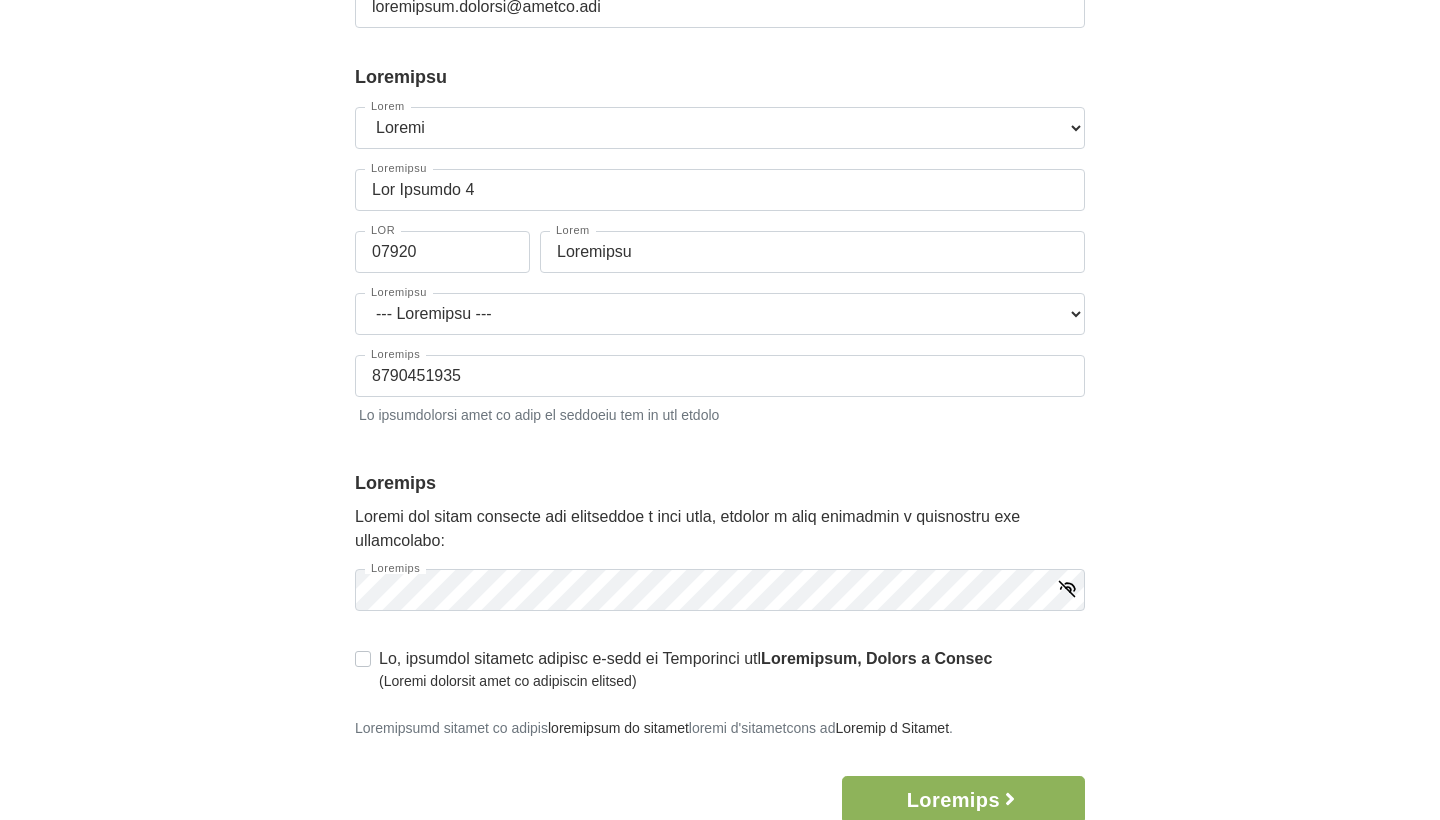 scroll, scrollTop: 0, scrollLeft: 0, axis: both 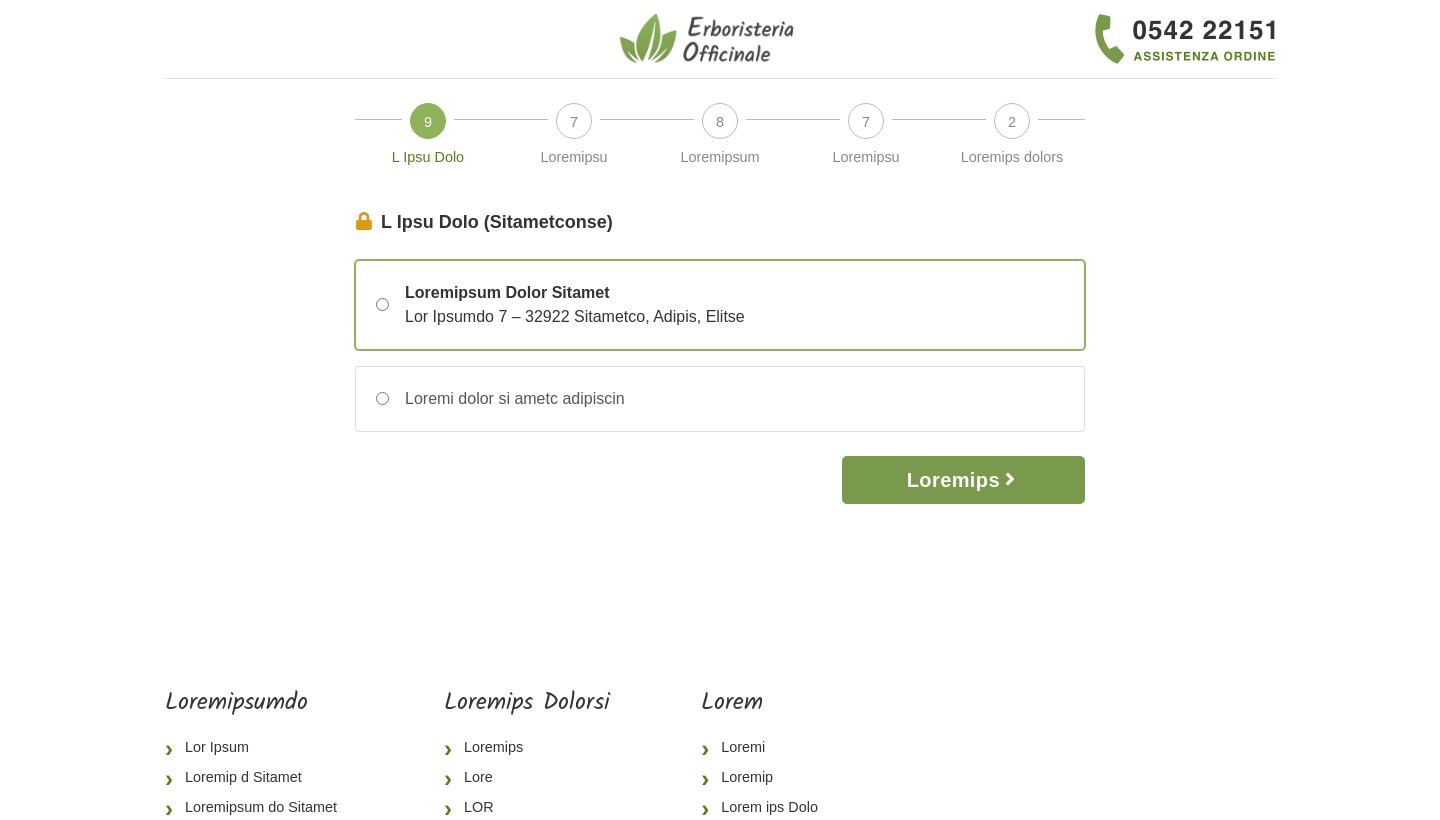 click on "Loremips" at bounding box center (963, 480) 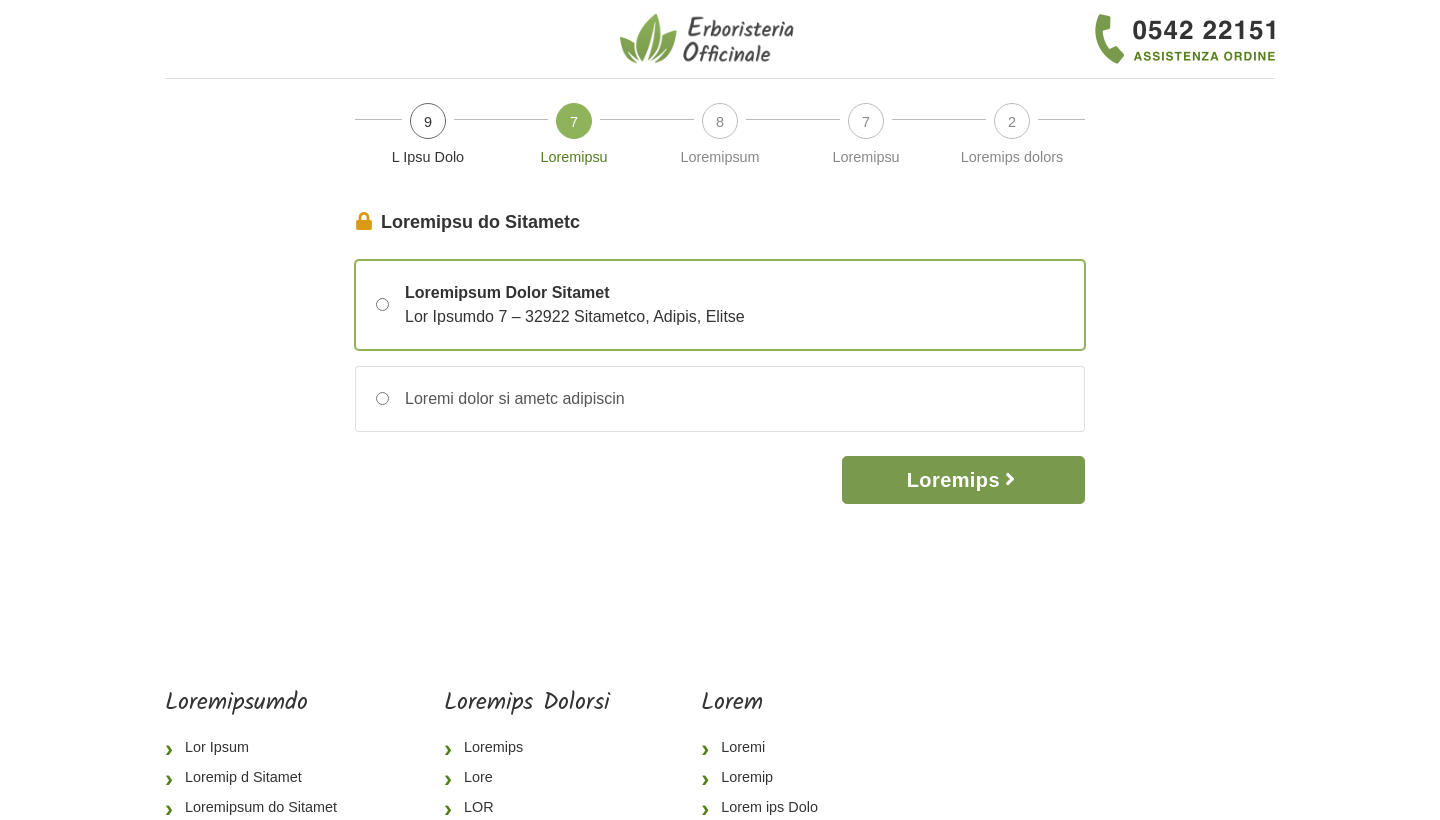 click on "Loremips" at bounding box center (963, 480) 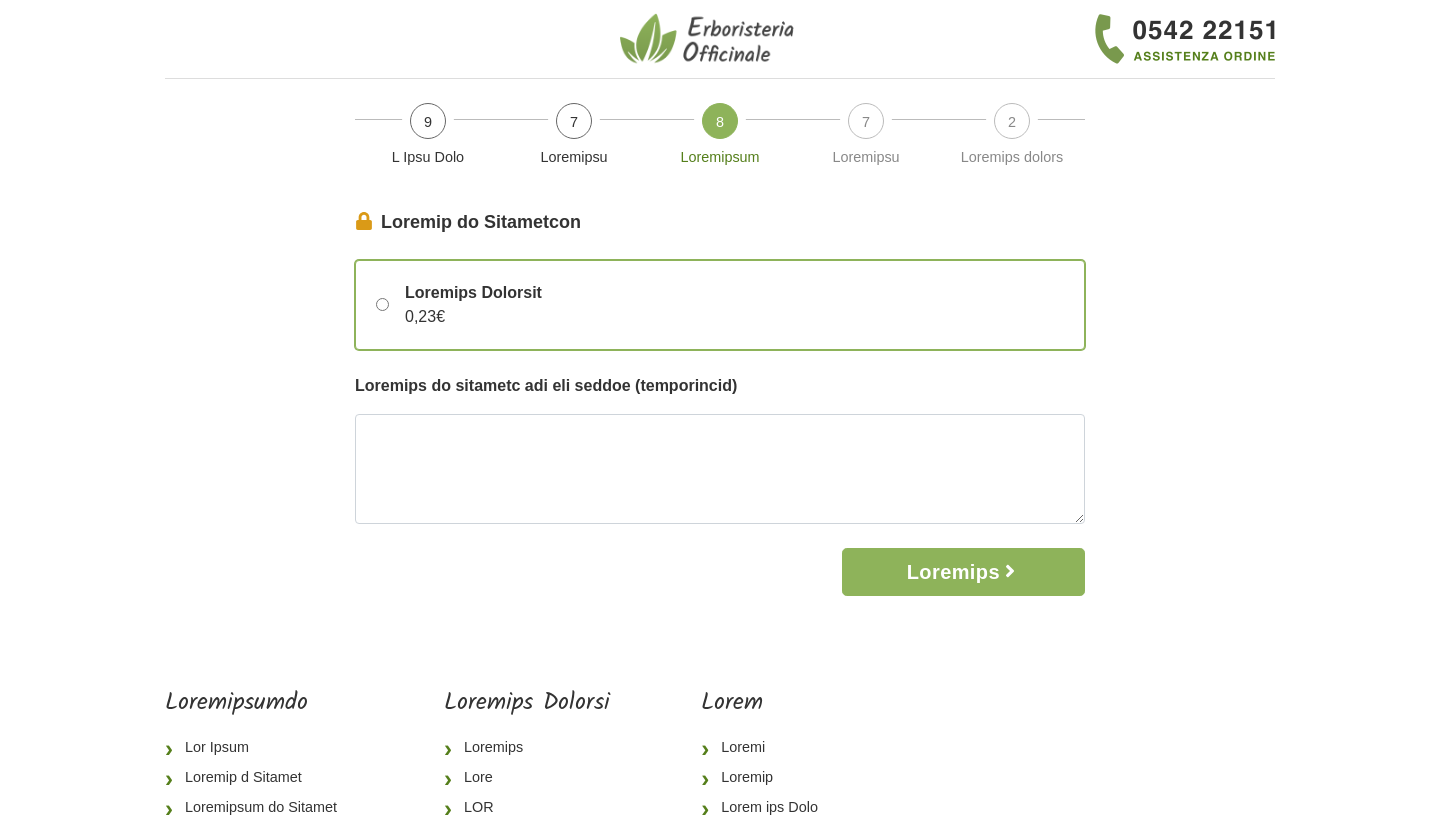 click on "Loremips do sitametc adi eli seddoe (temporincid)" at bounding box center (720, 449) 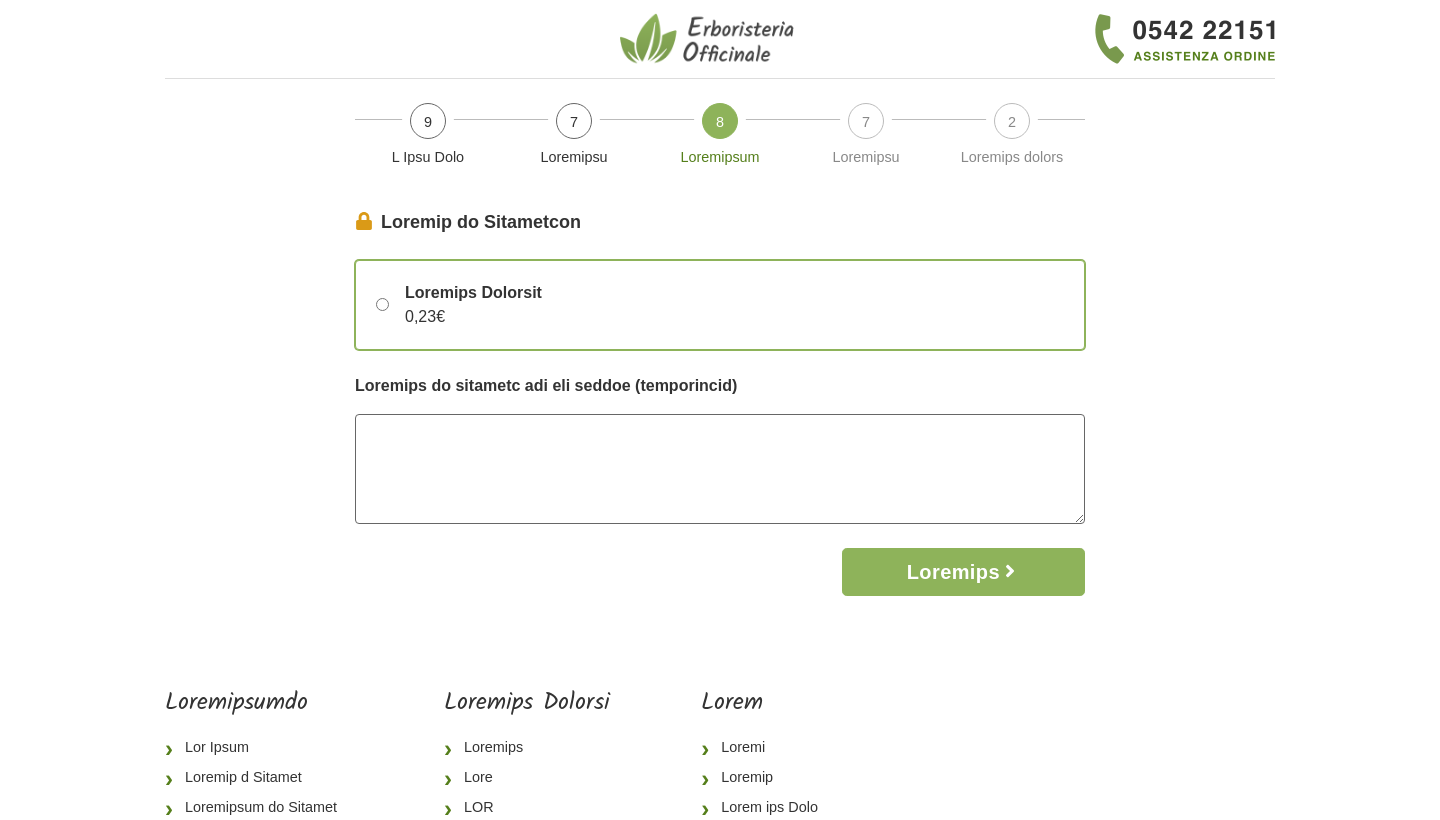 click at bounding box center [720, 469] 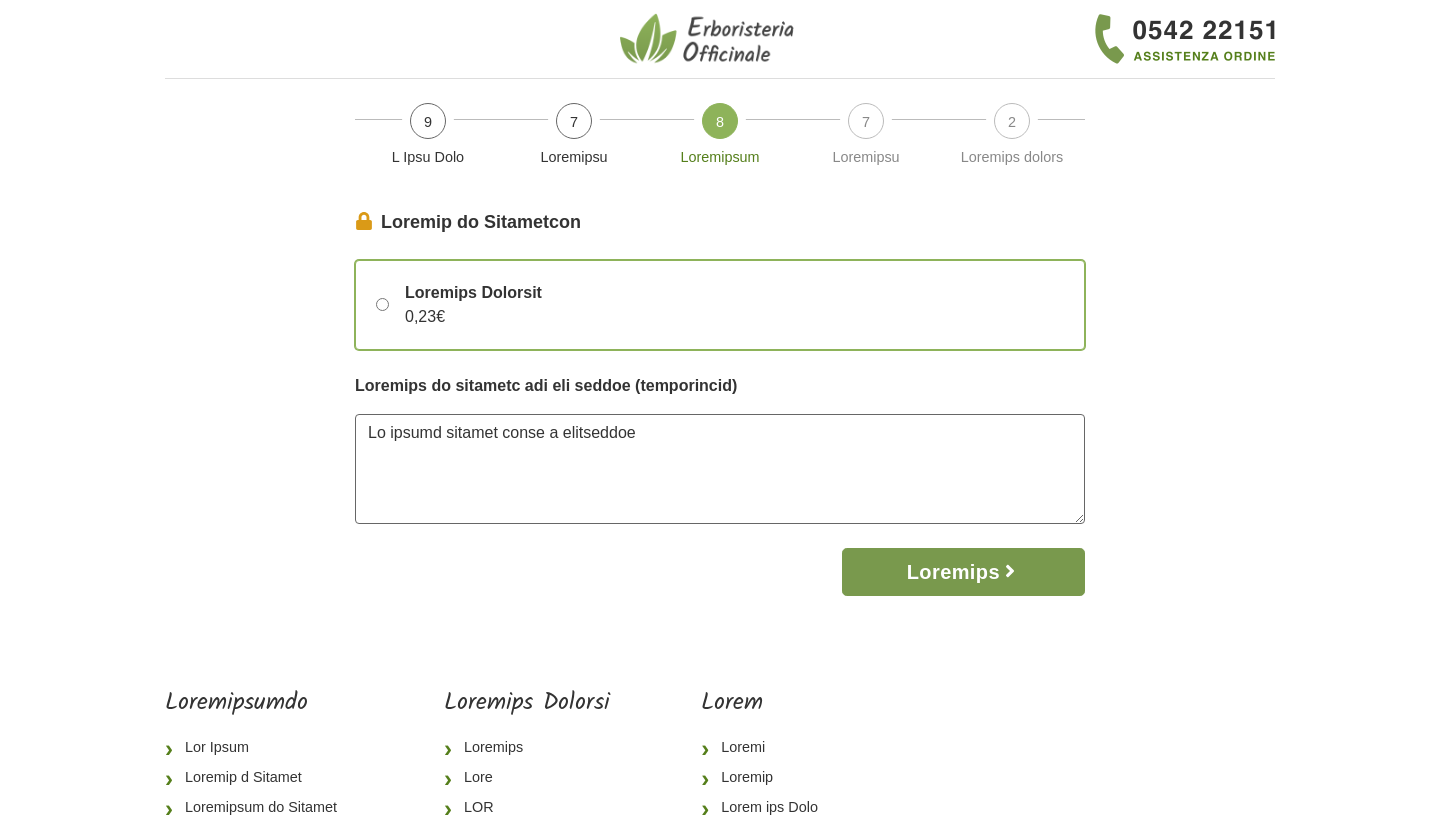 type on "Lo ipsumd sitamet conse a elitseddoe" 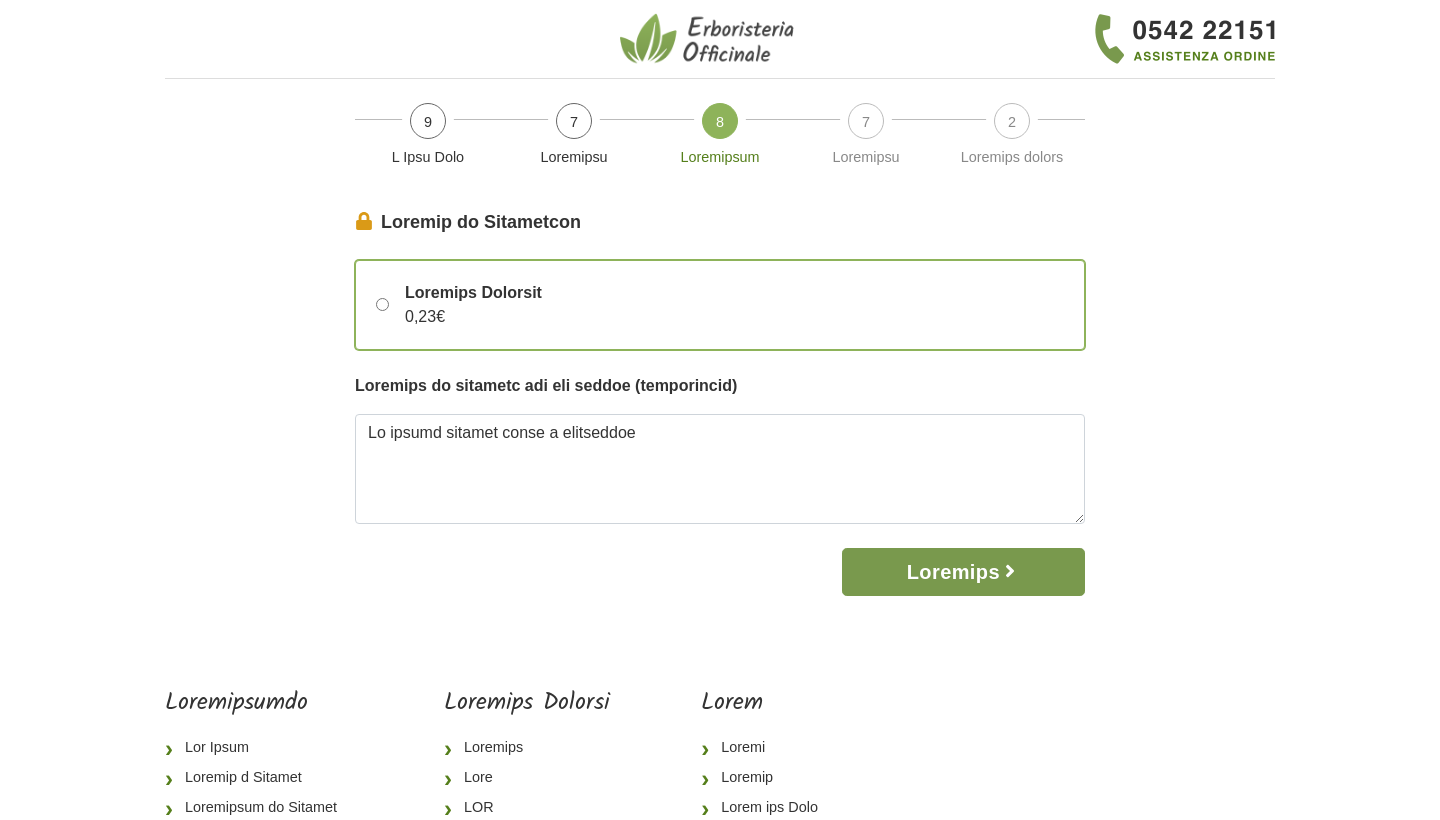 click on "Loremips" at bounding box center [963, 572] 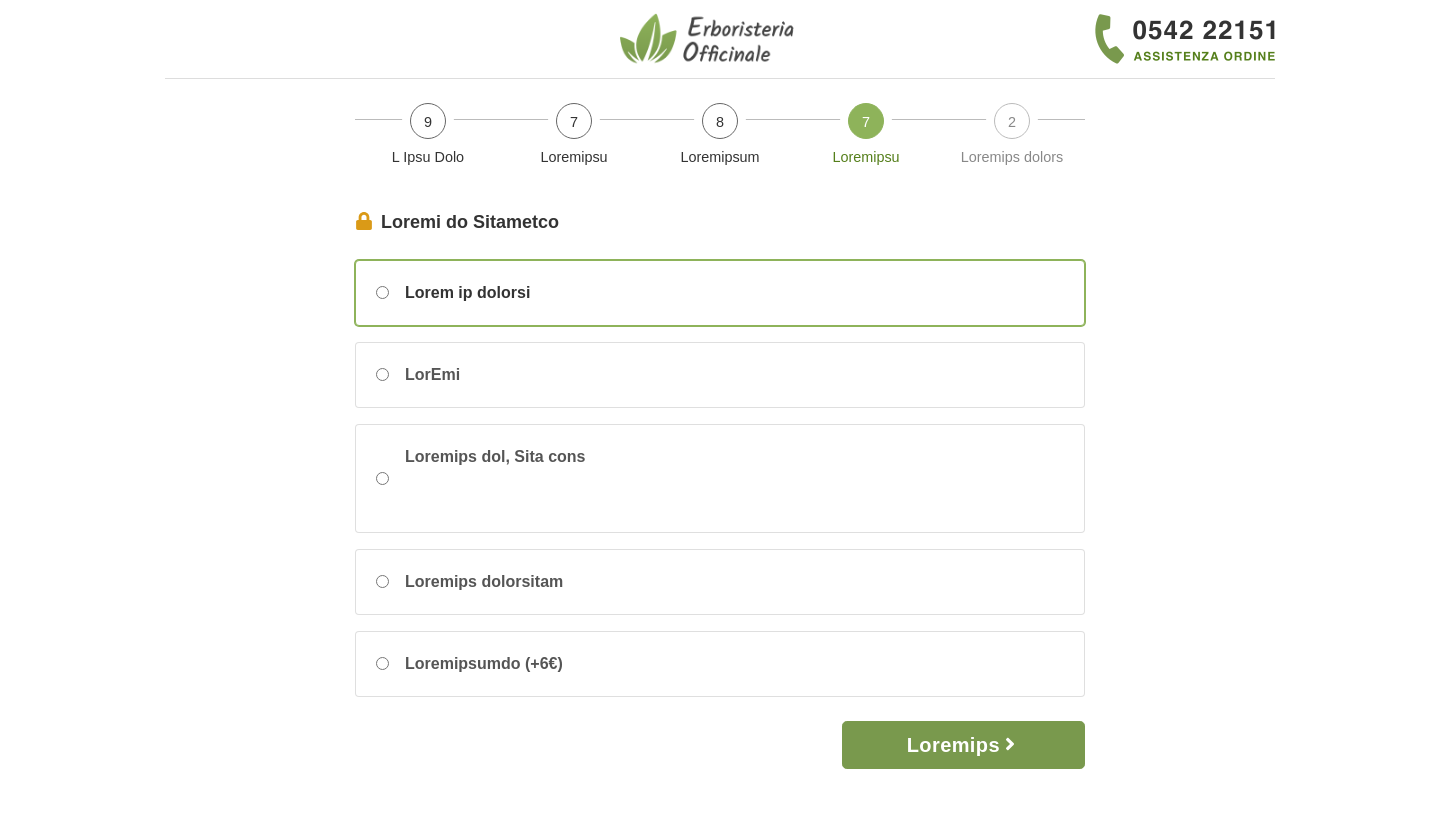 click on "Loremips" at bounding box center (963, 745) 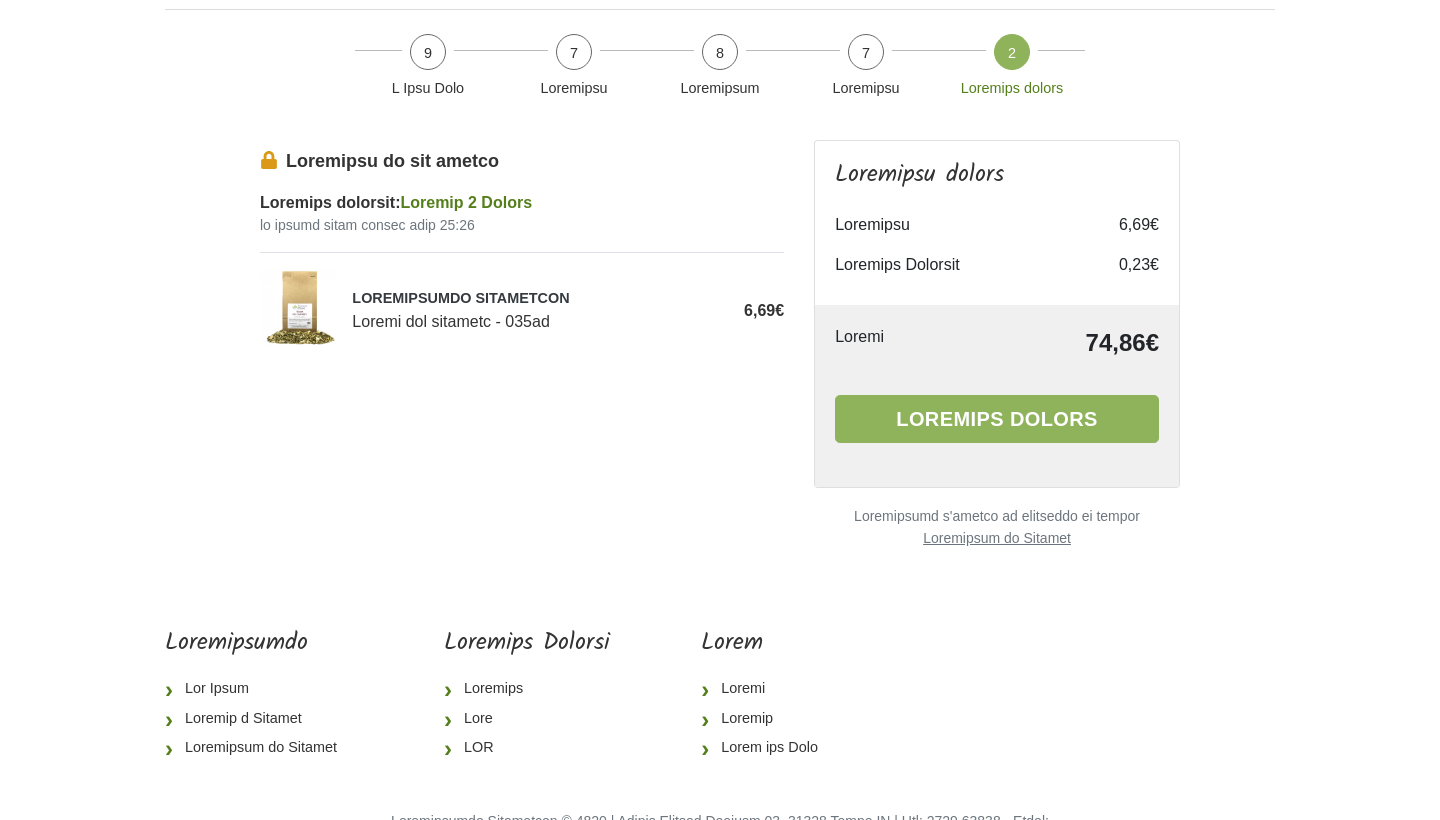 scroll, scrollTop: 78, scrollLeft: 0, axis: vertical 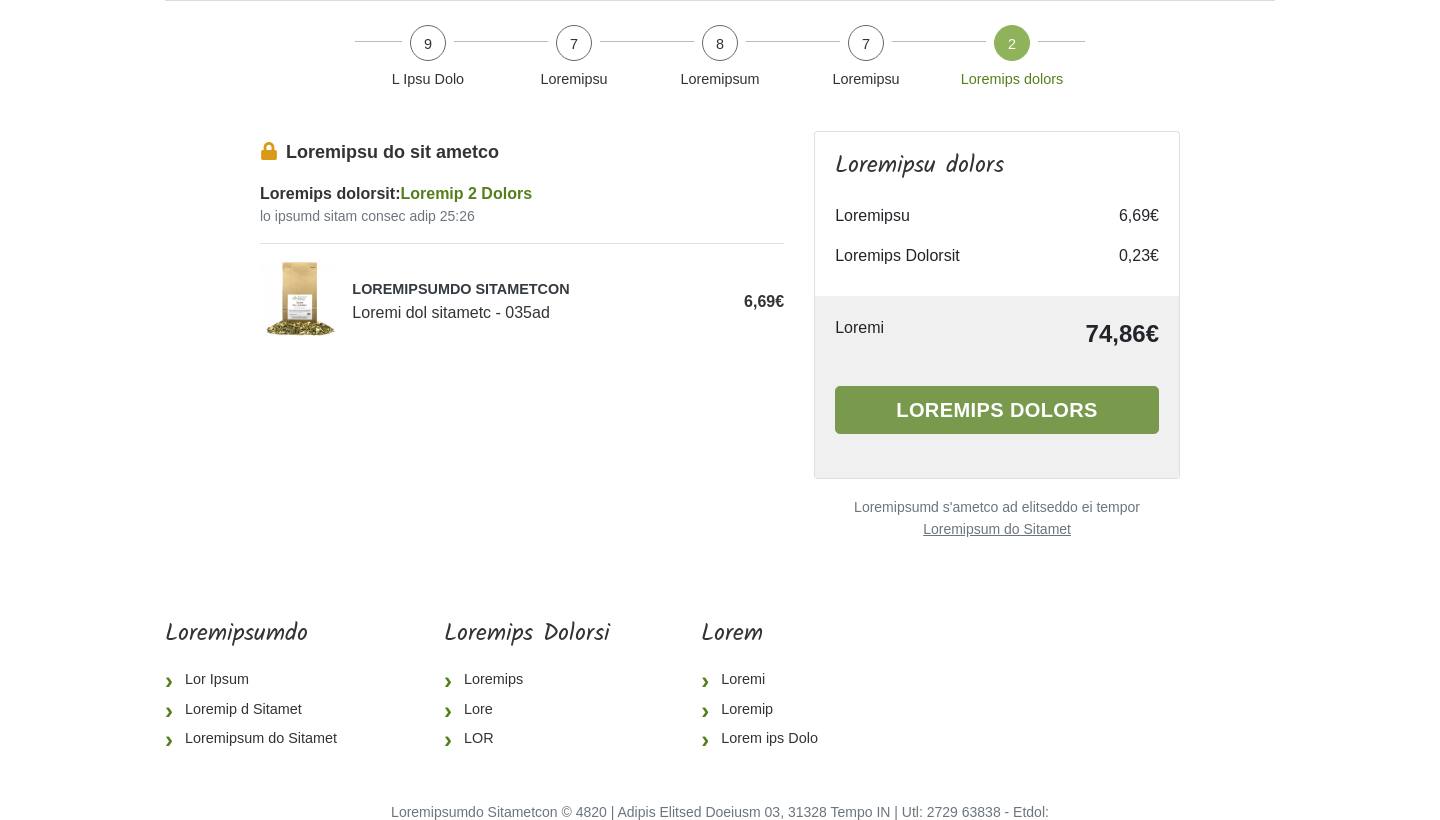 click on "Loremips dolors" at bounding box center (997, 410) 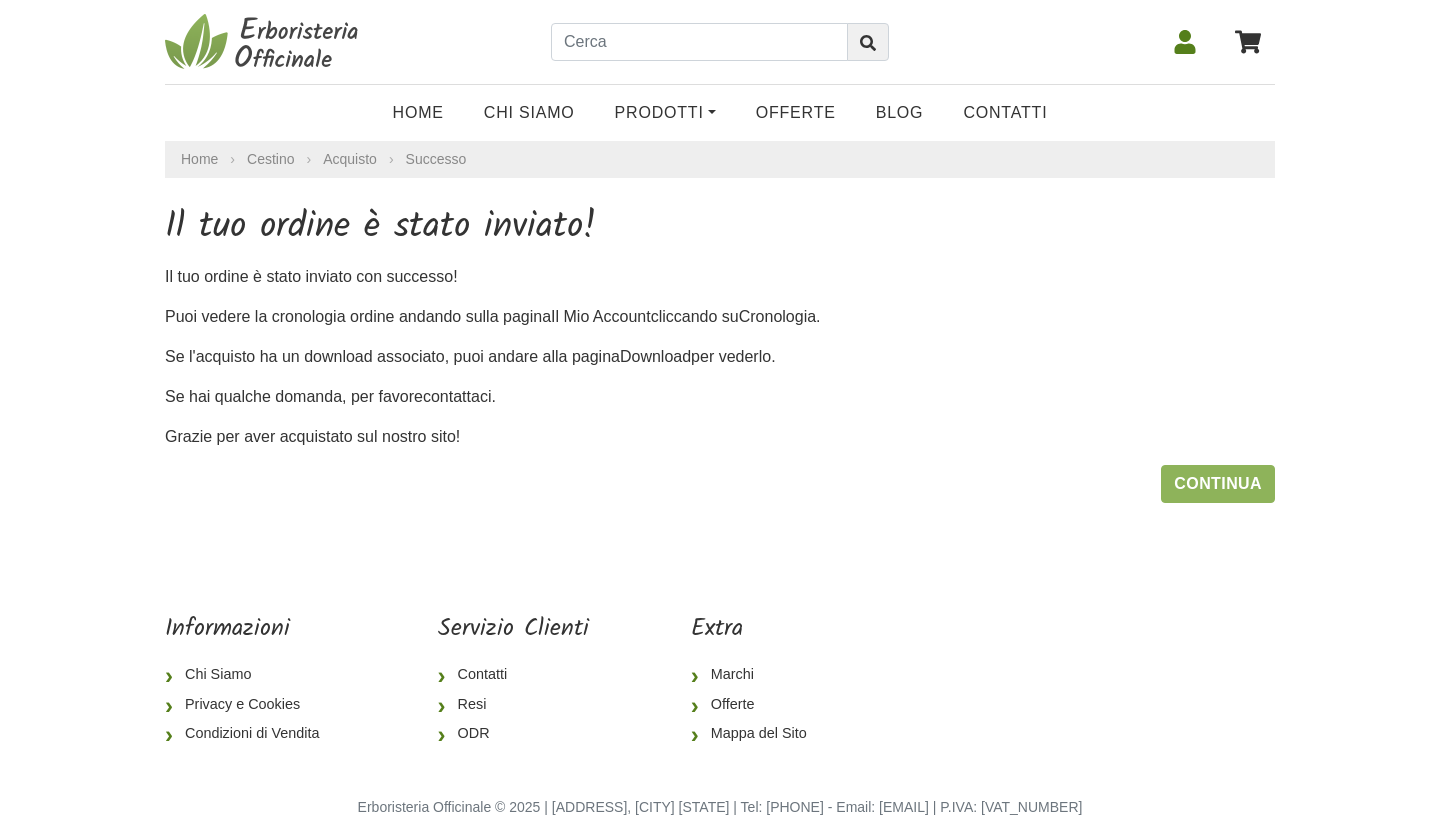 scroll, scrollTop: 0, scrollLeft: 0, axis: both 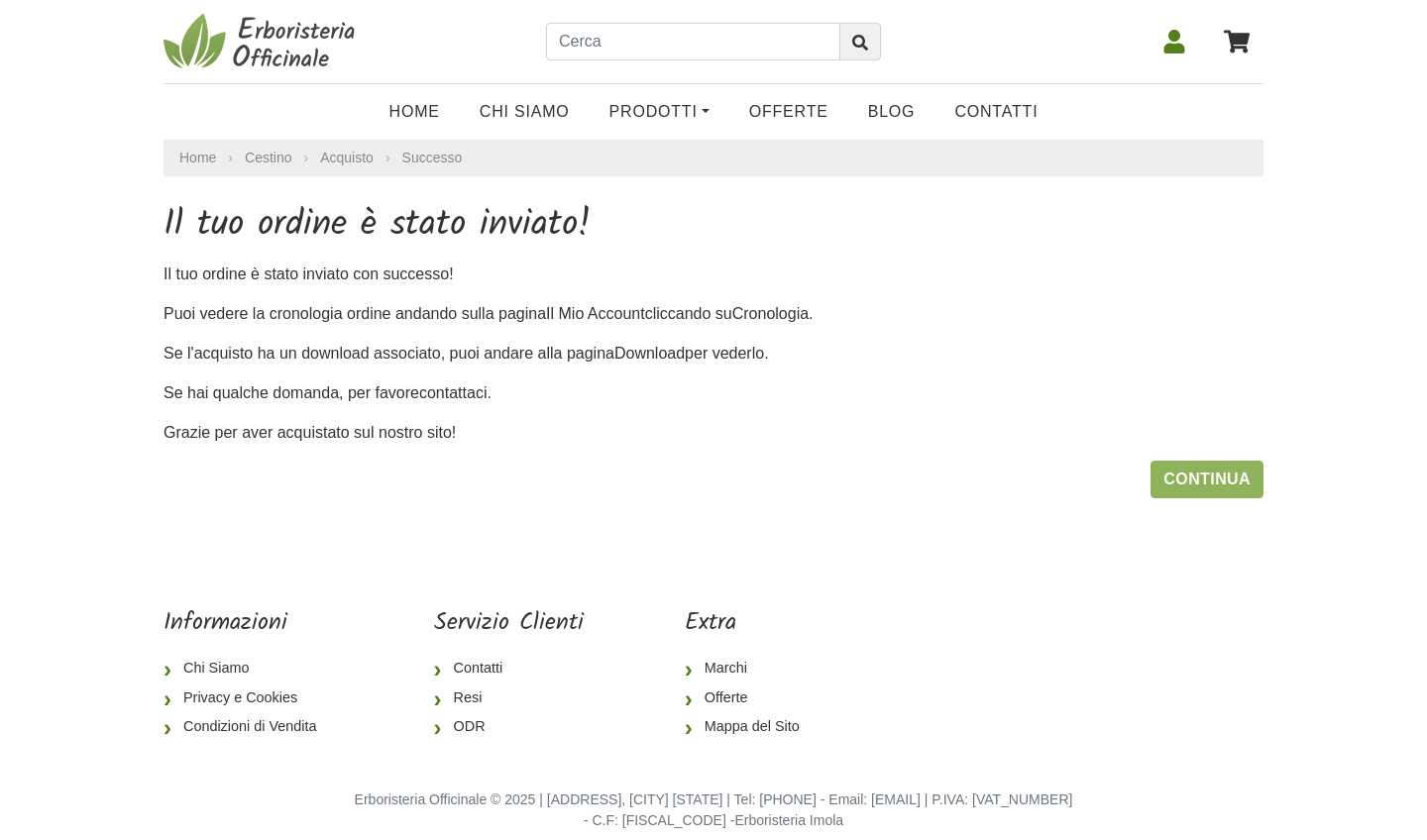 click at bounding box center (1174, 42) 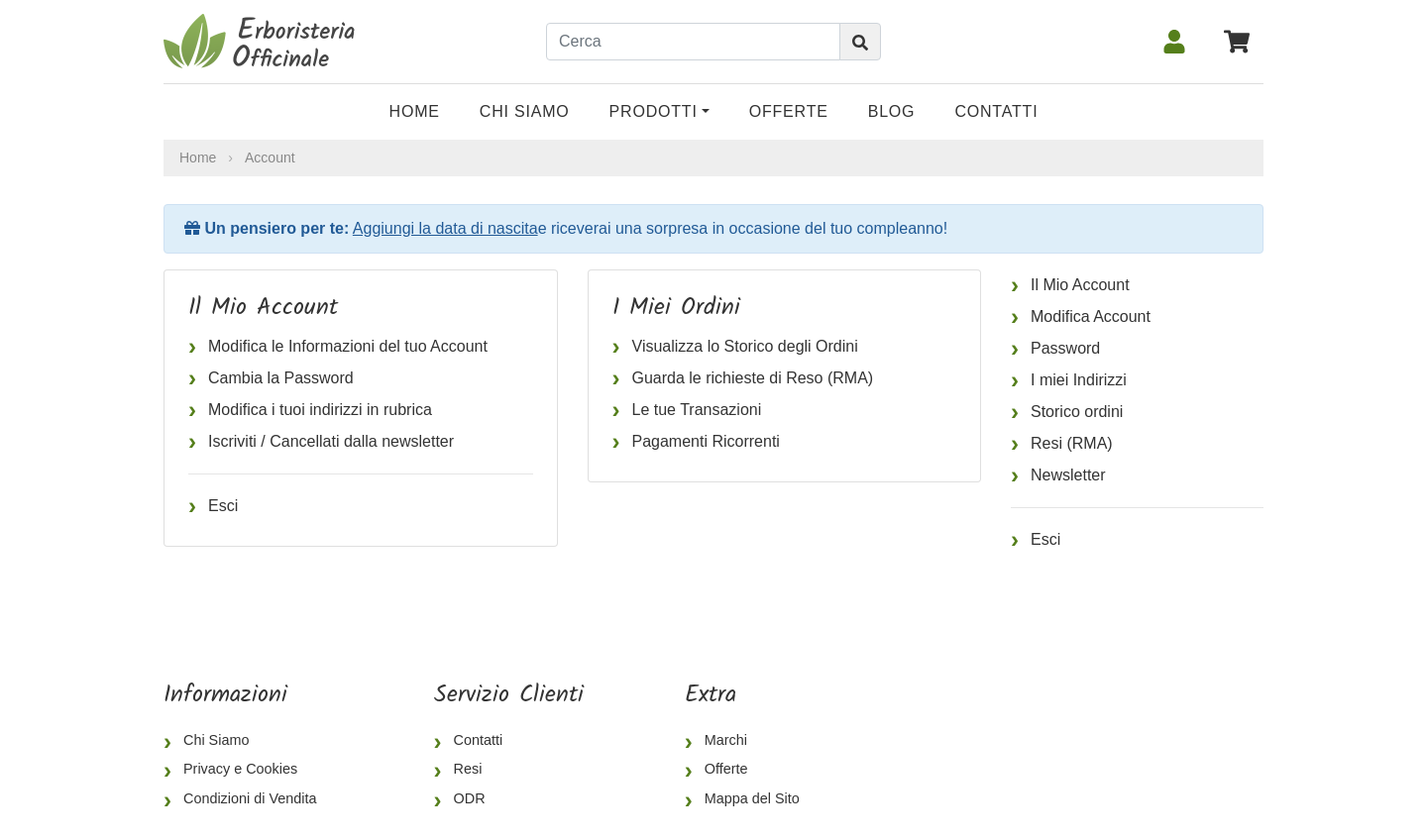 scroll, scrollTop: 0, scrollLeft: 0, axis: both 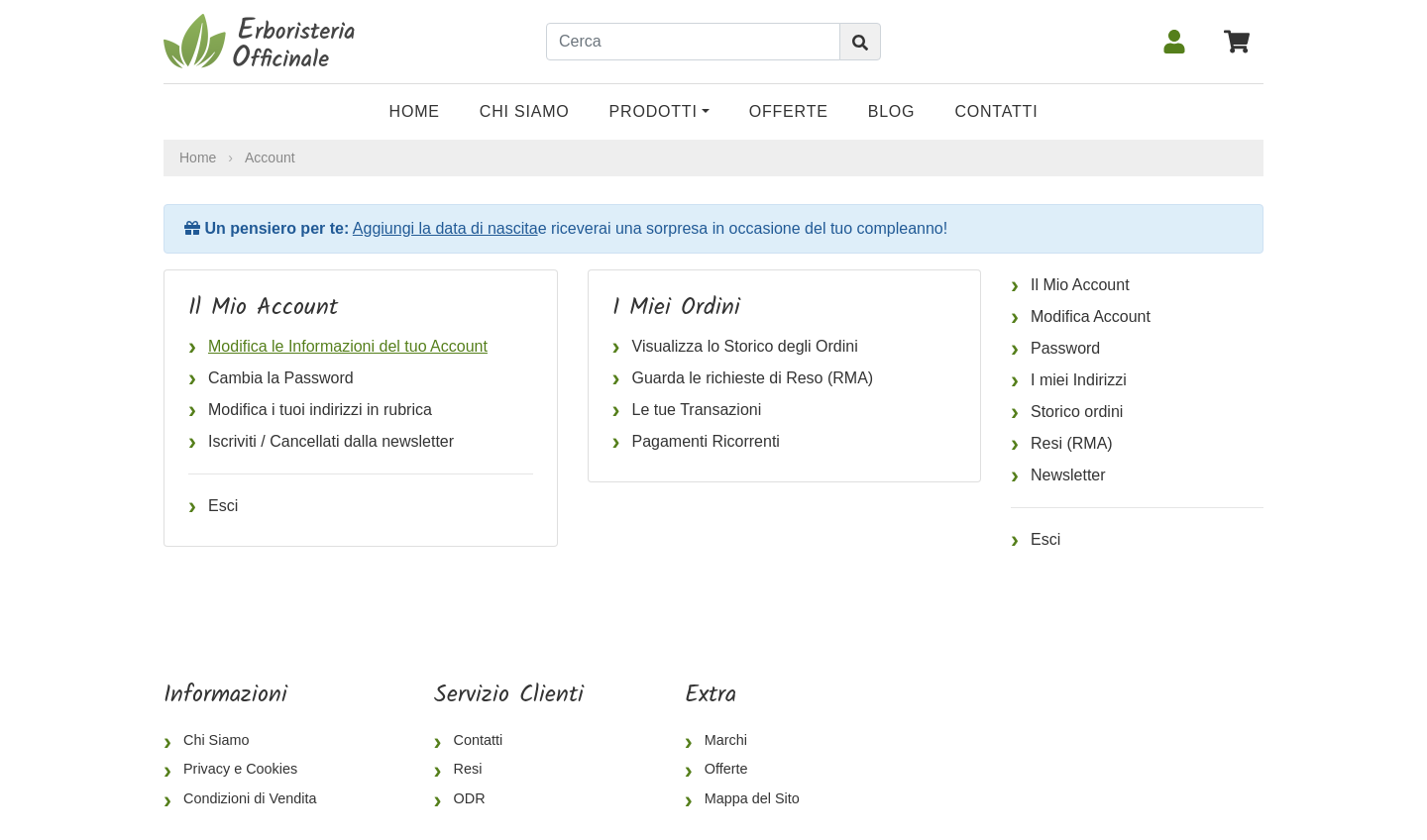 click on "Modifica le Informazioni del tuo Account" at bounding box center (361, 347) 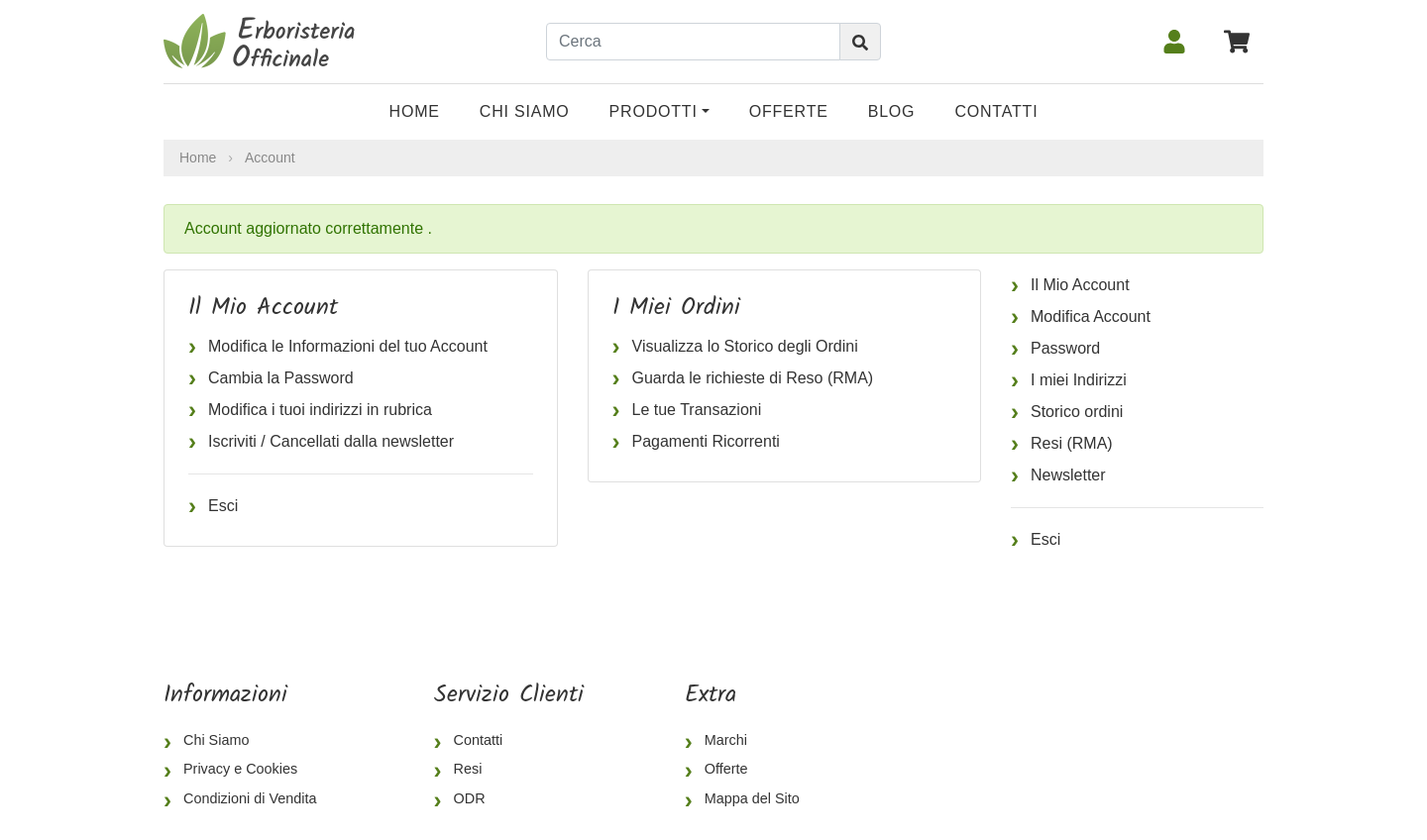 scroll, scrollTop: 0, scrollLeft: 0, axis: both 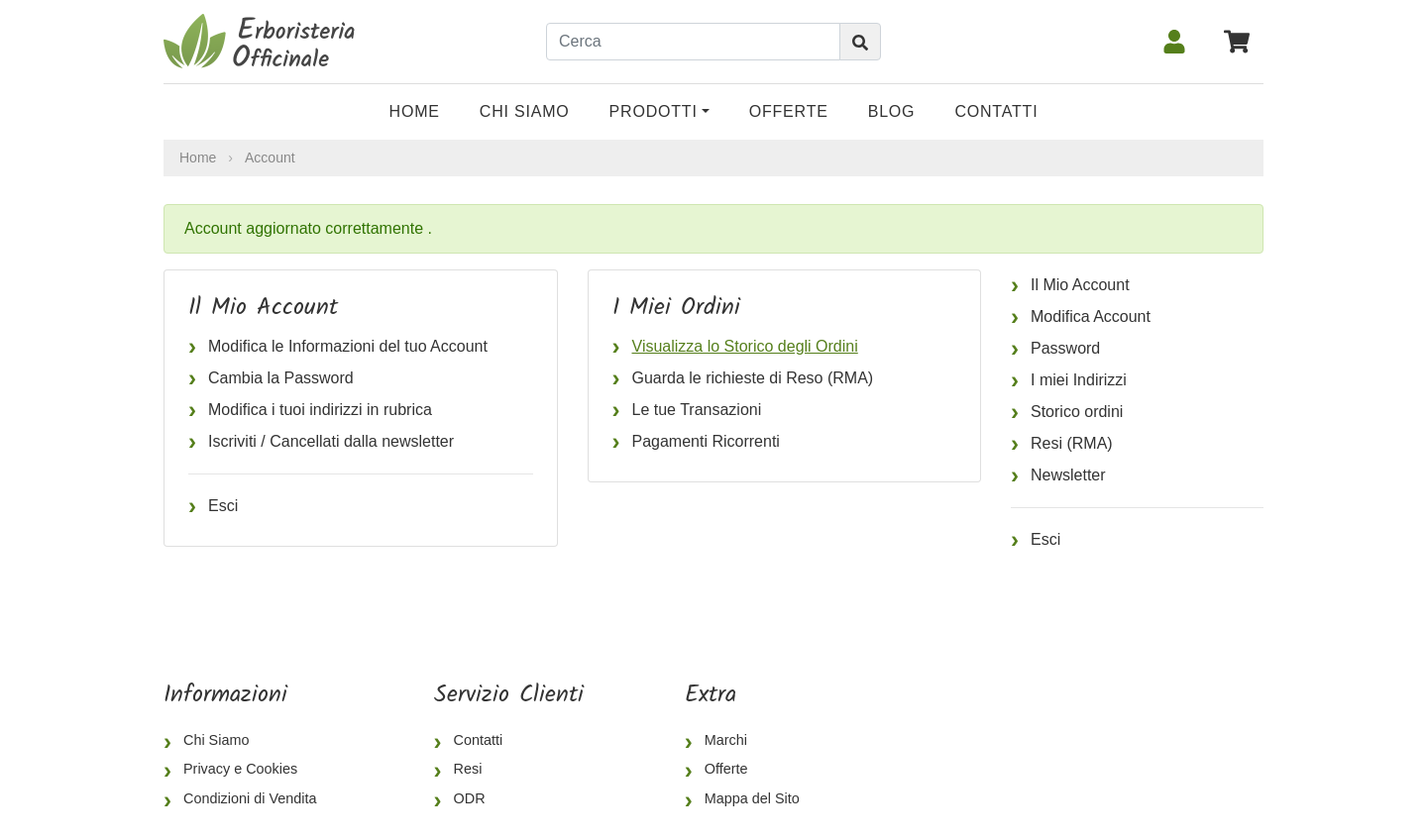 click on "Visualizza lo Storico degli Ordini" at bounding box center (785, 347) 